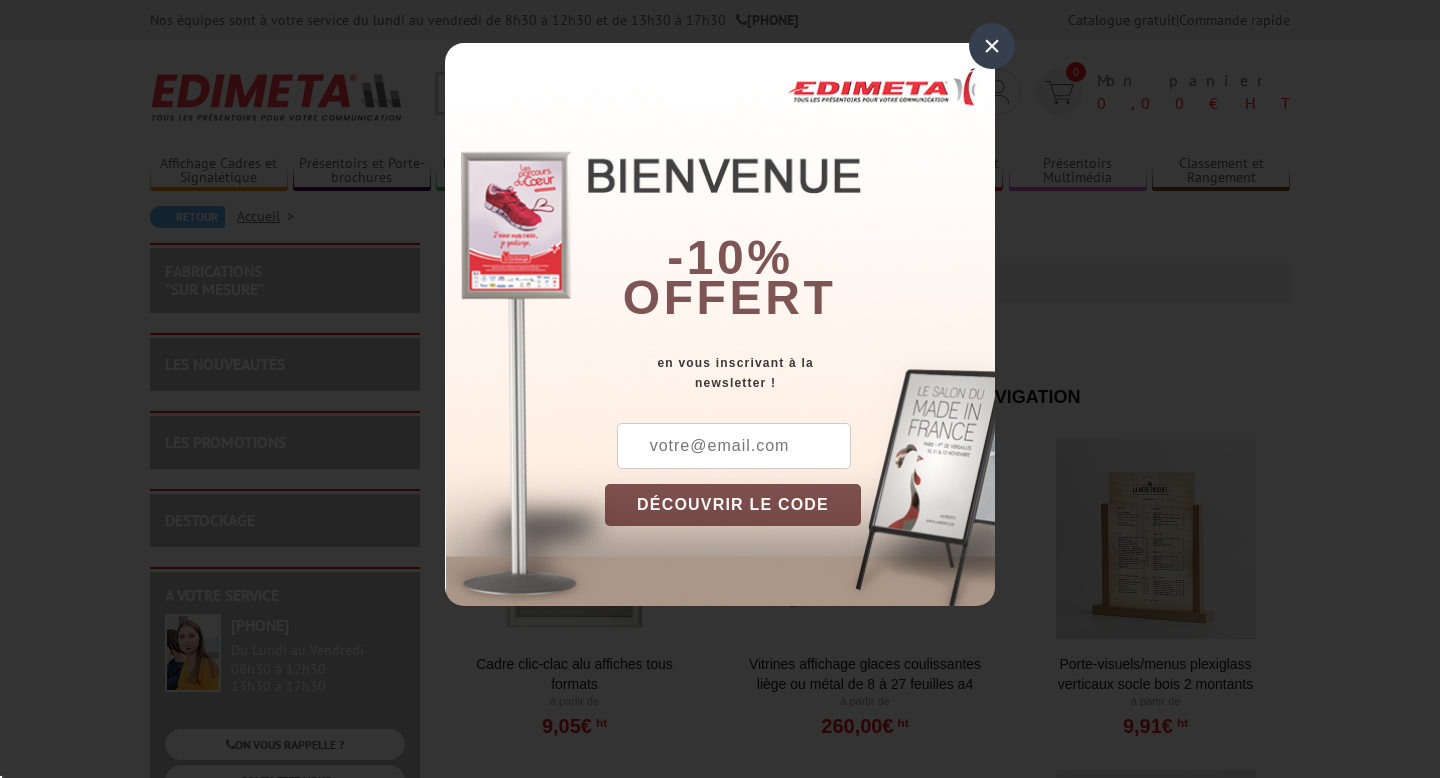 scroll, scrollTop: 0, scrollLeft: 0, axis: both 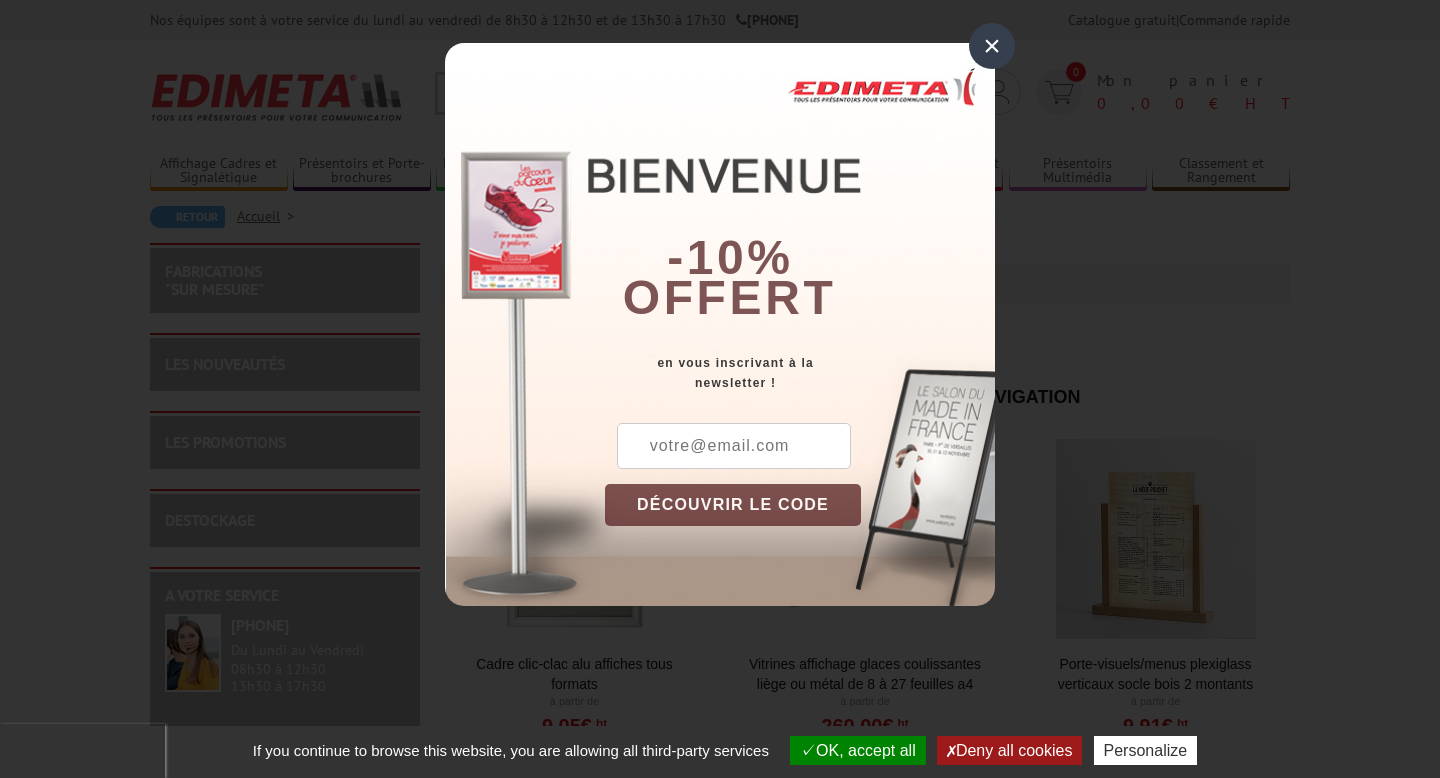 click on "×" at bounding box center [992, 46] 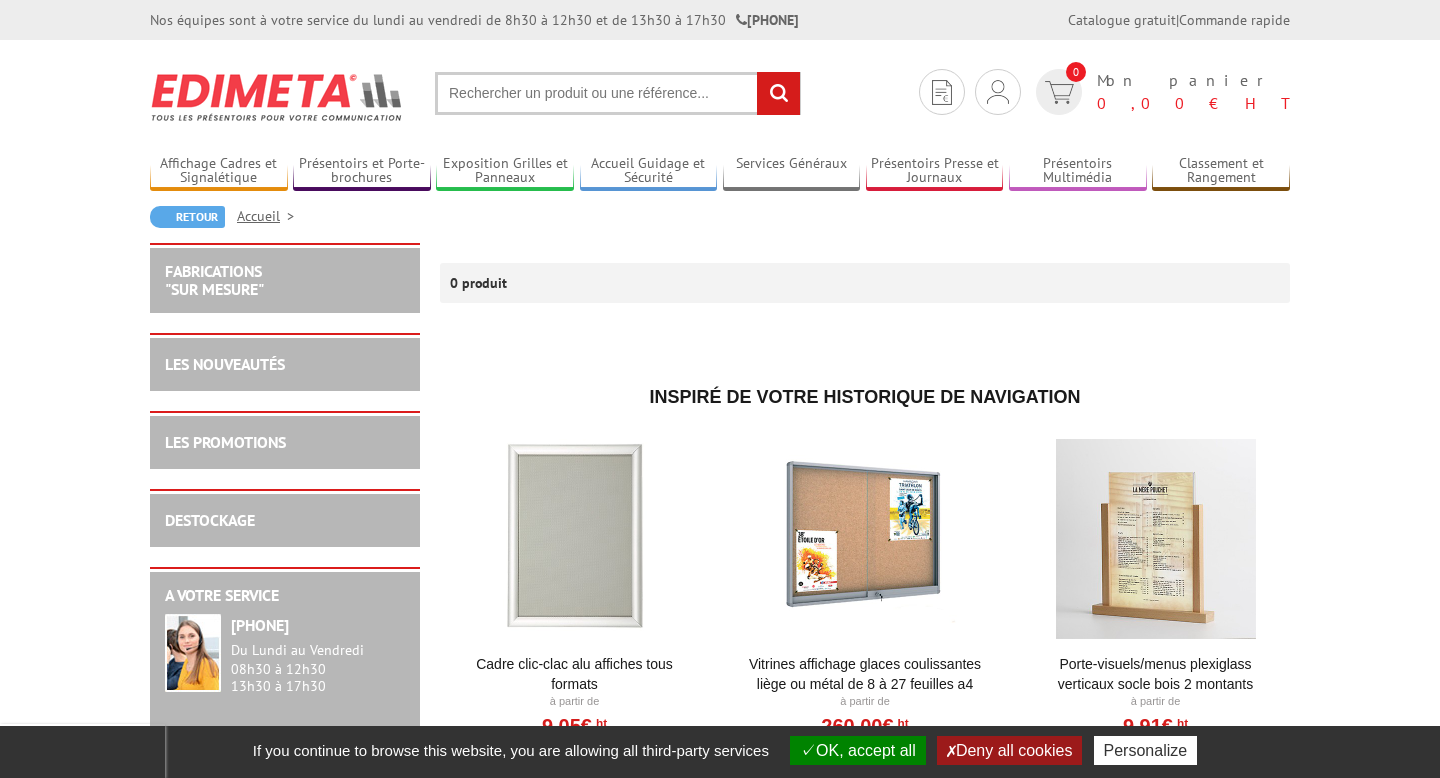 click on "Nos équipes sont à votre service du lundi au vendredi de 8h30 à 12h30 et de 13h30 à 17h30    [PHONE]
Catalogue gratuit  |
Commande rapide
Je me connecte
Nouveau client ? Inscrivez-vous
0
Mon panier
0,00
€ HT" at bounding box center (720, 815) 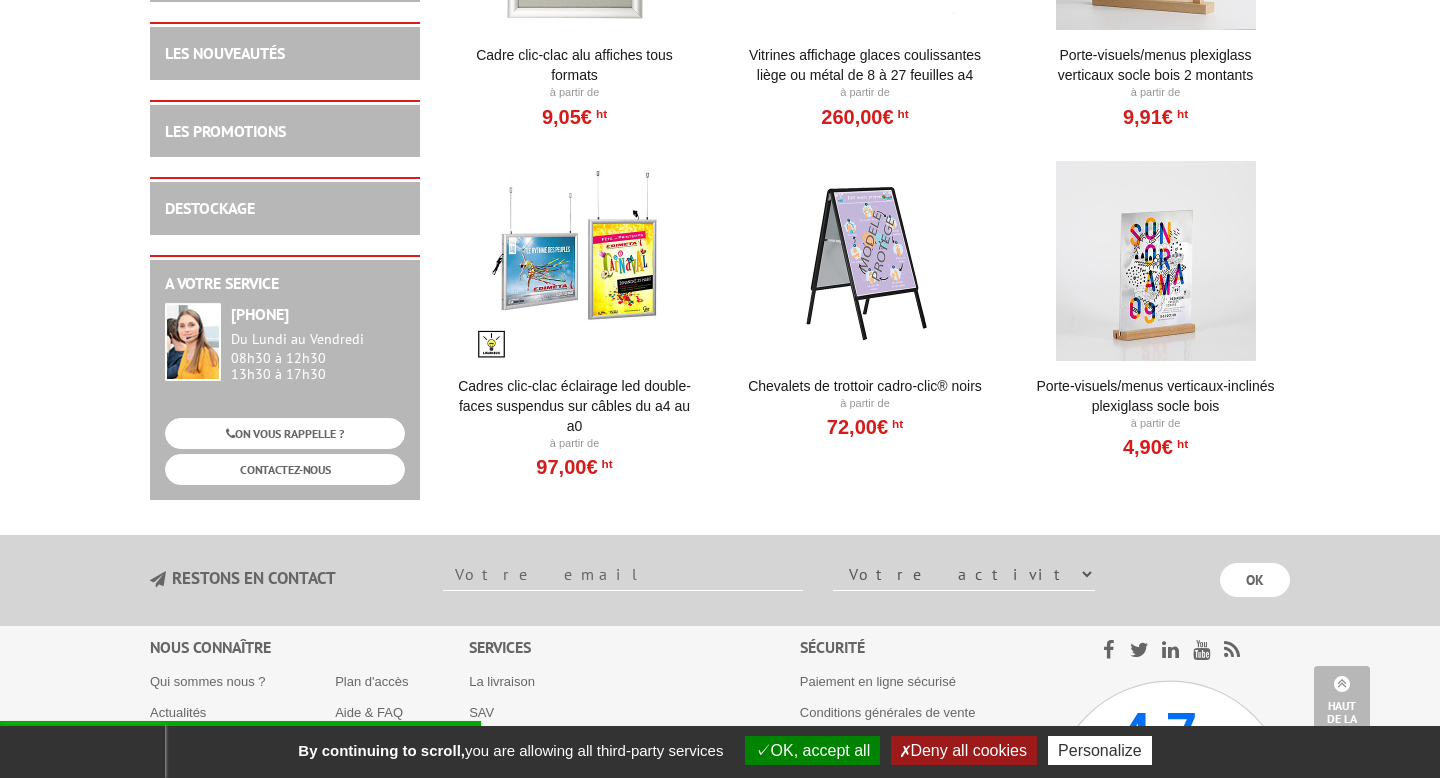 scroll, scrollTop: 680, scrollLeft: 0, axis: vertical 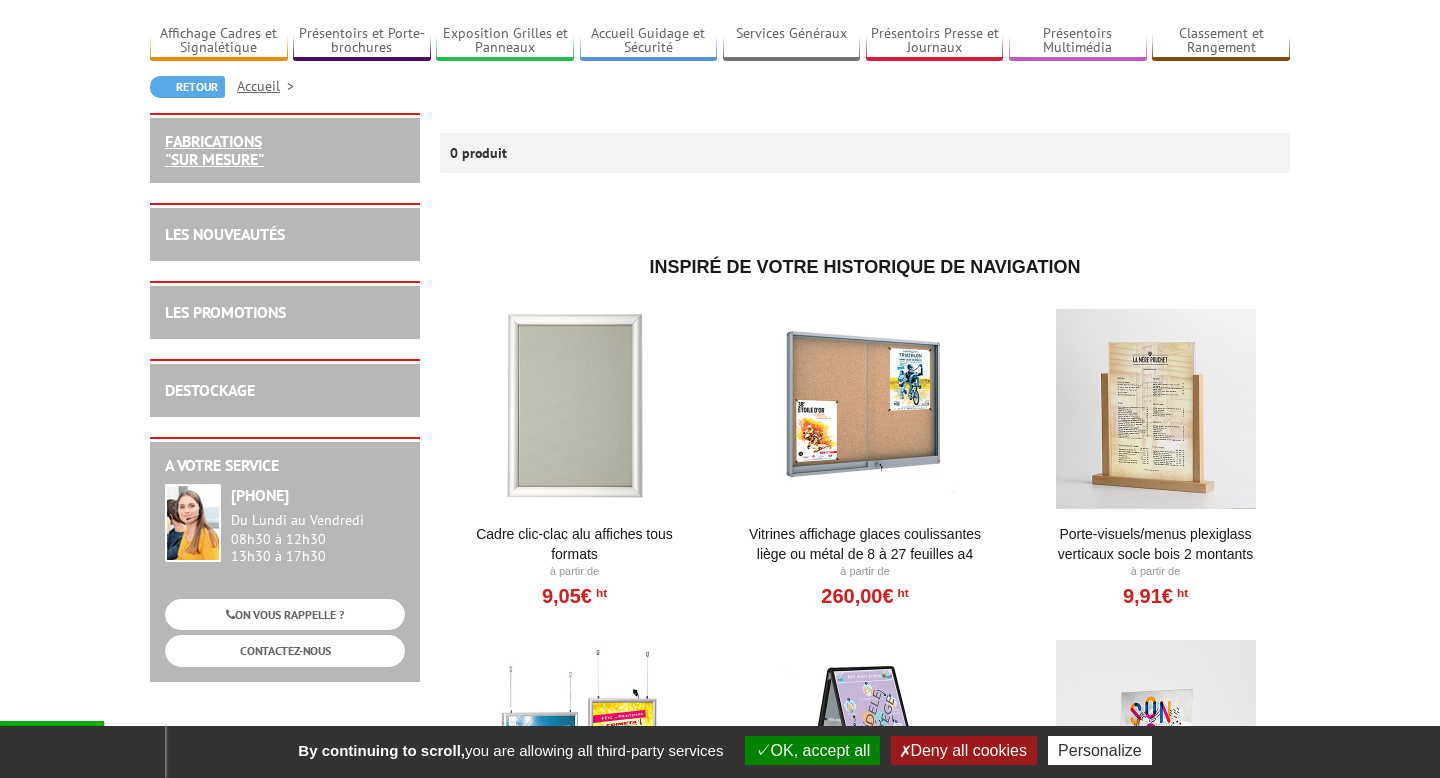 click on "FABRICATIONS  "Sur Mesure"" at bounding box center [214, 150] 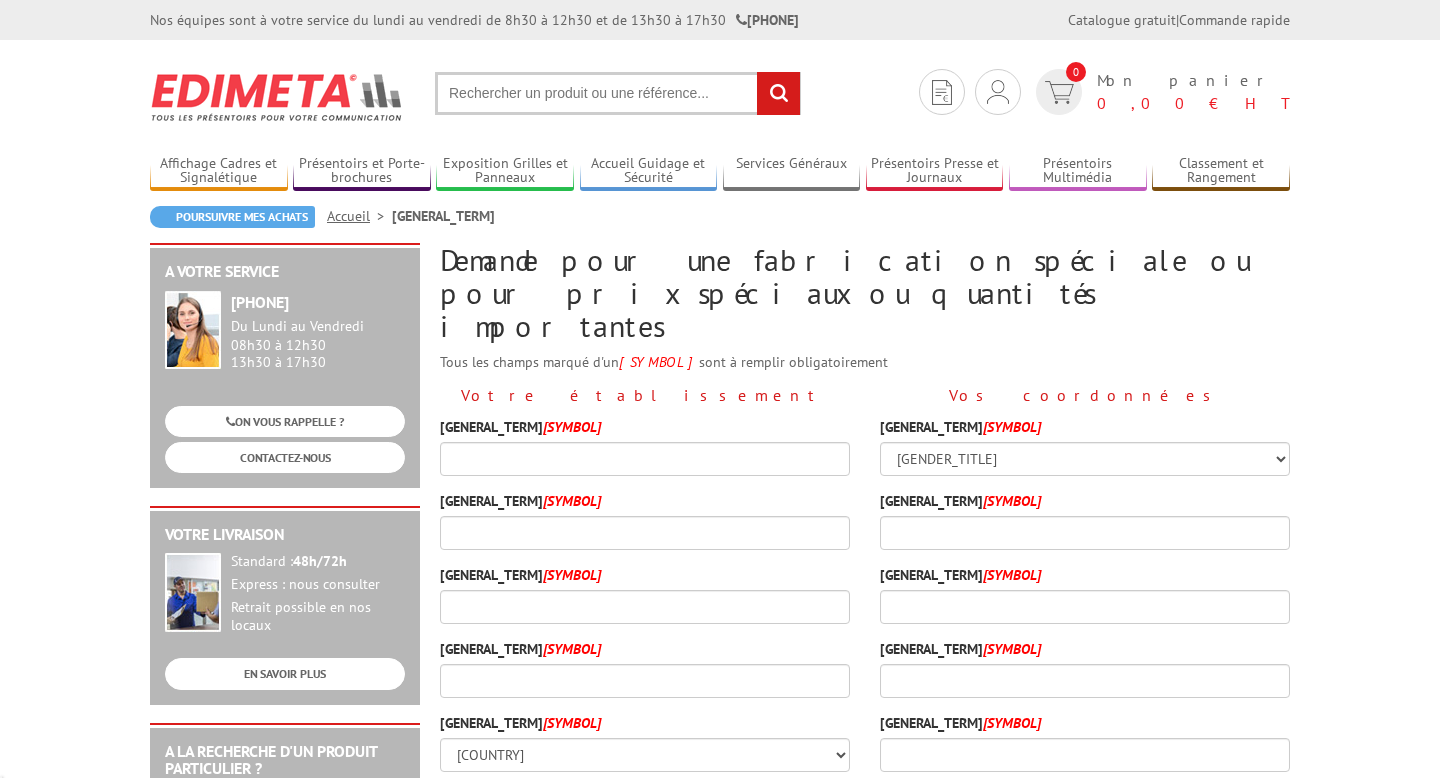 scroll, scrollTop: 0, scrollLeft: 0, axis: both 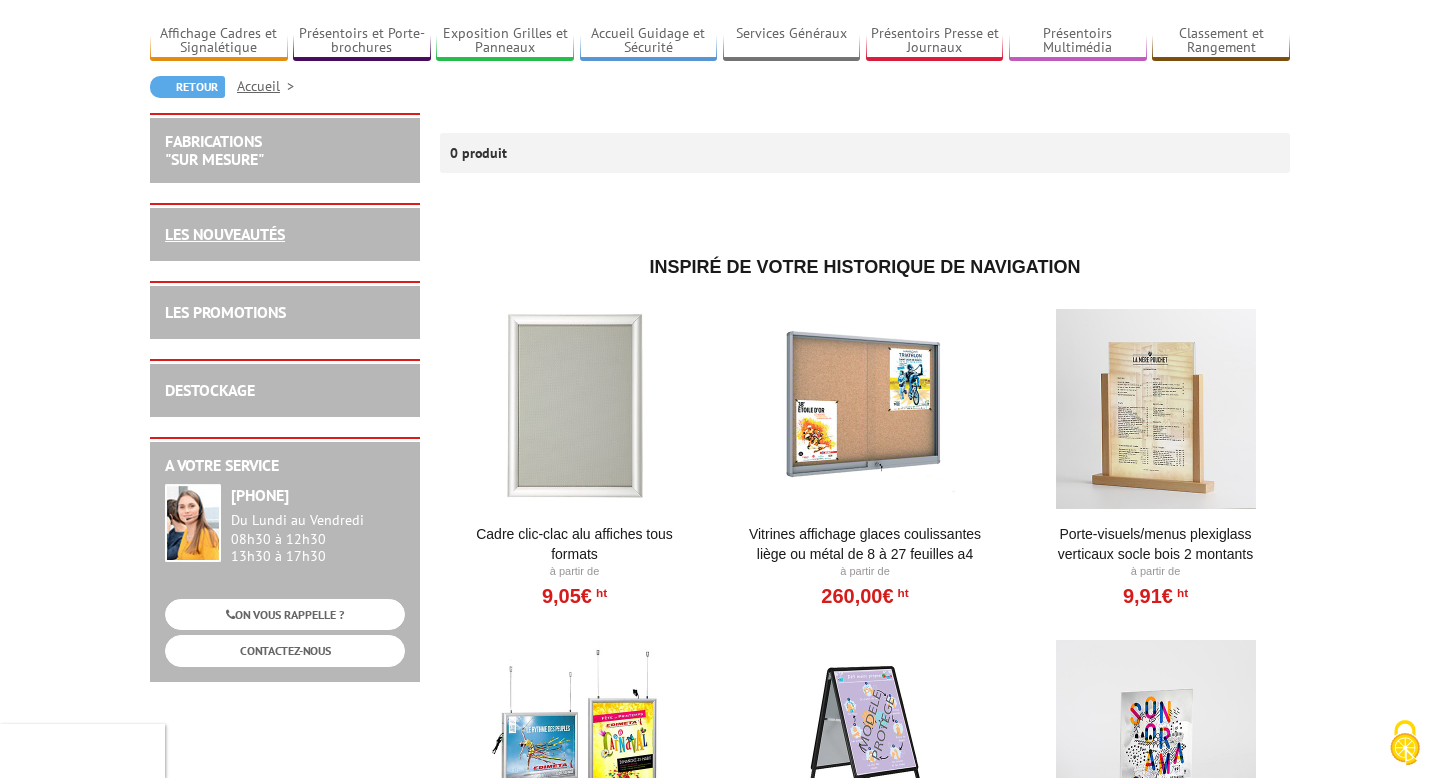 click on "LES NOUVEAUTÉS" at bounding box center [225, 234] 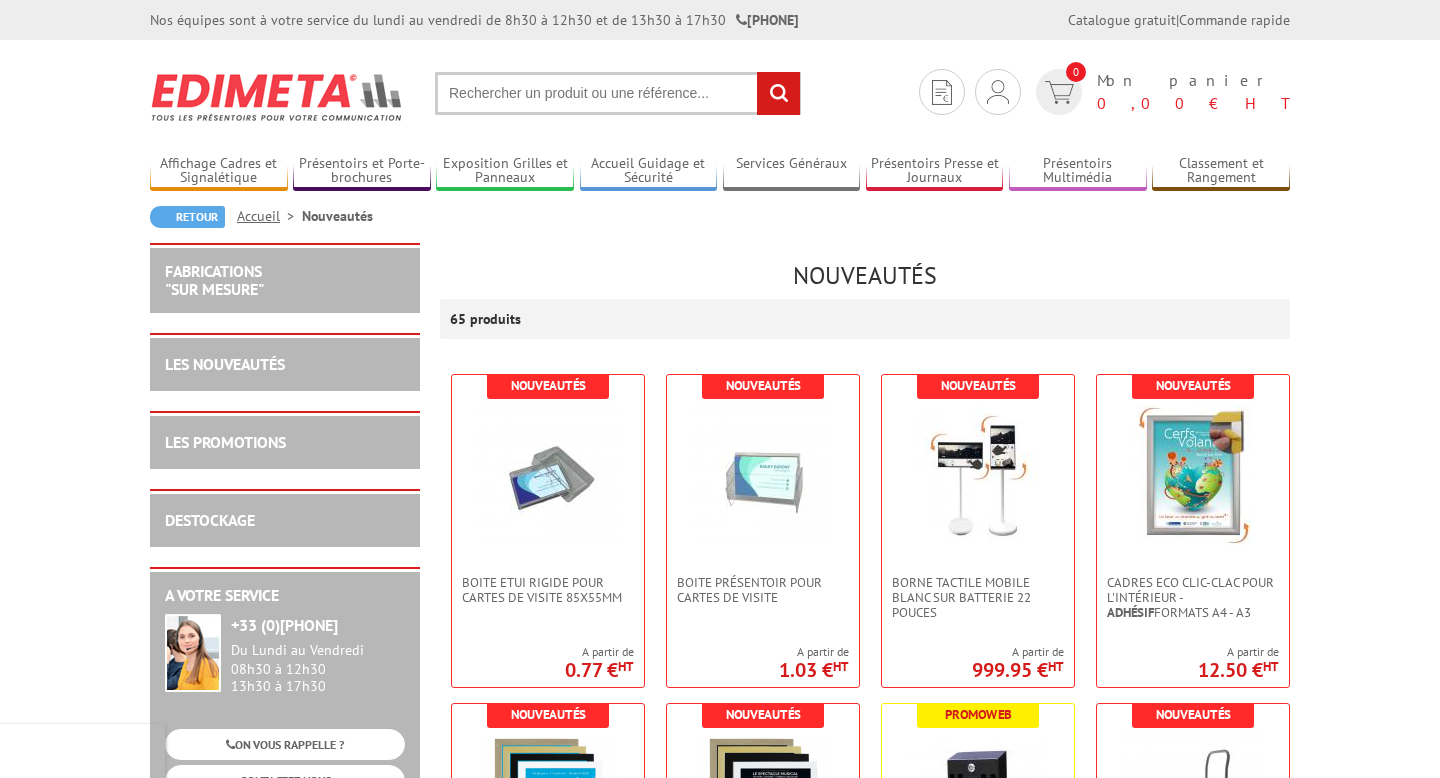 scroll, scrollTop: 0, scrollLeft: 0, axis: both 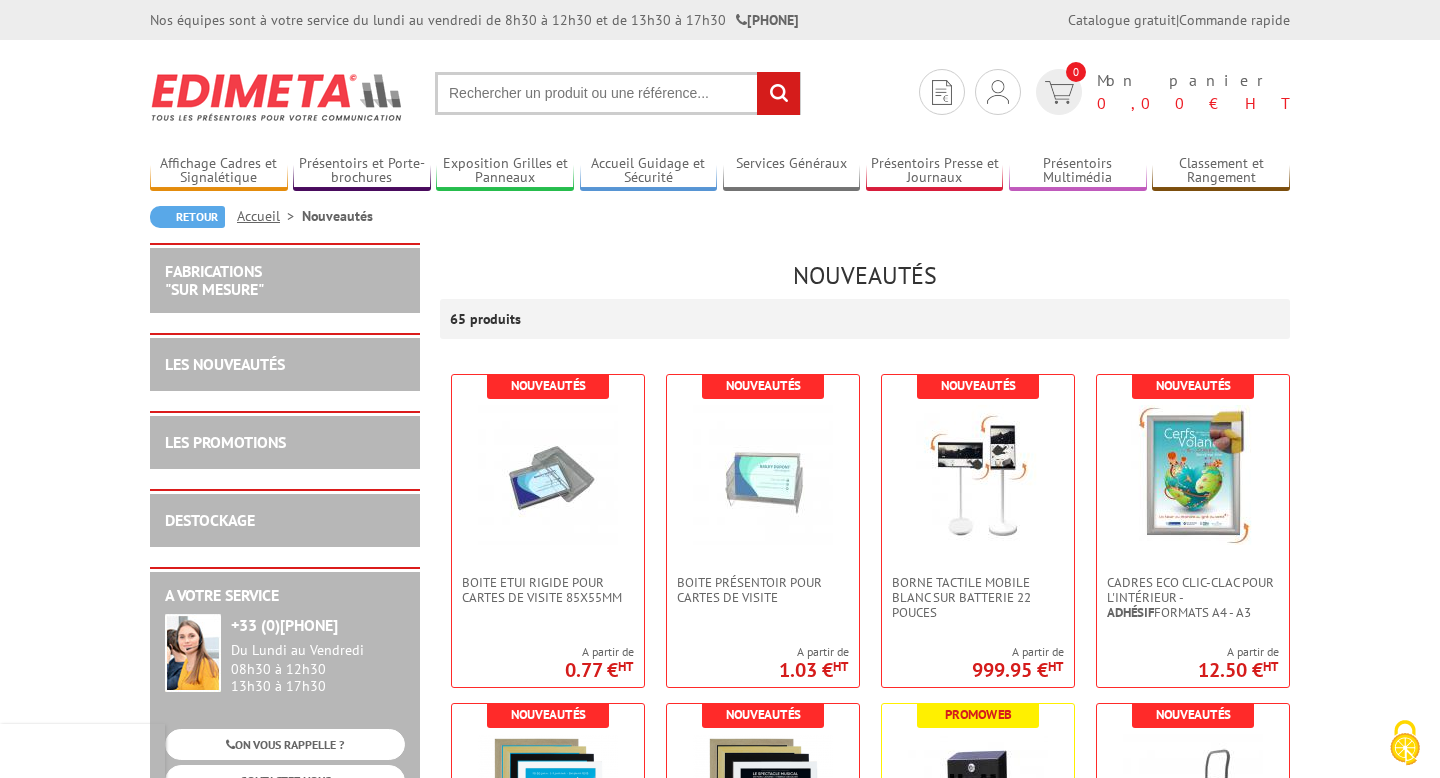 click on "Nos équipes sont à votre service du lundi au vendredi de 8h30 à 12h30 et de 13h30 à 17h30    [PHONE]
Catalogue gratuit  |
Commande rapide
Je me connecte
Nouveau client ? Inscrivez-vous
0
Mon panier
0,00
€ HT" at bounding box center [720, 3630] 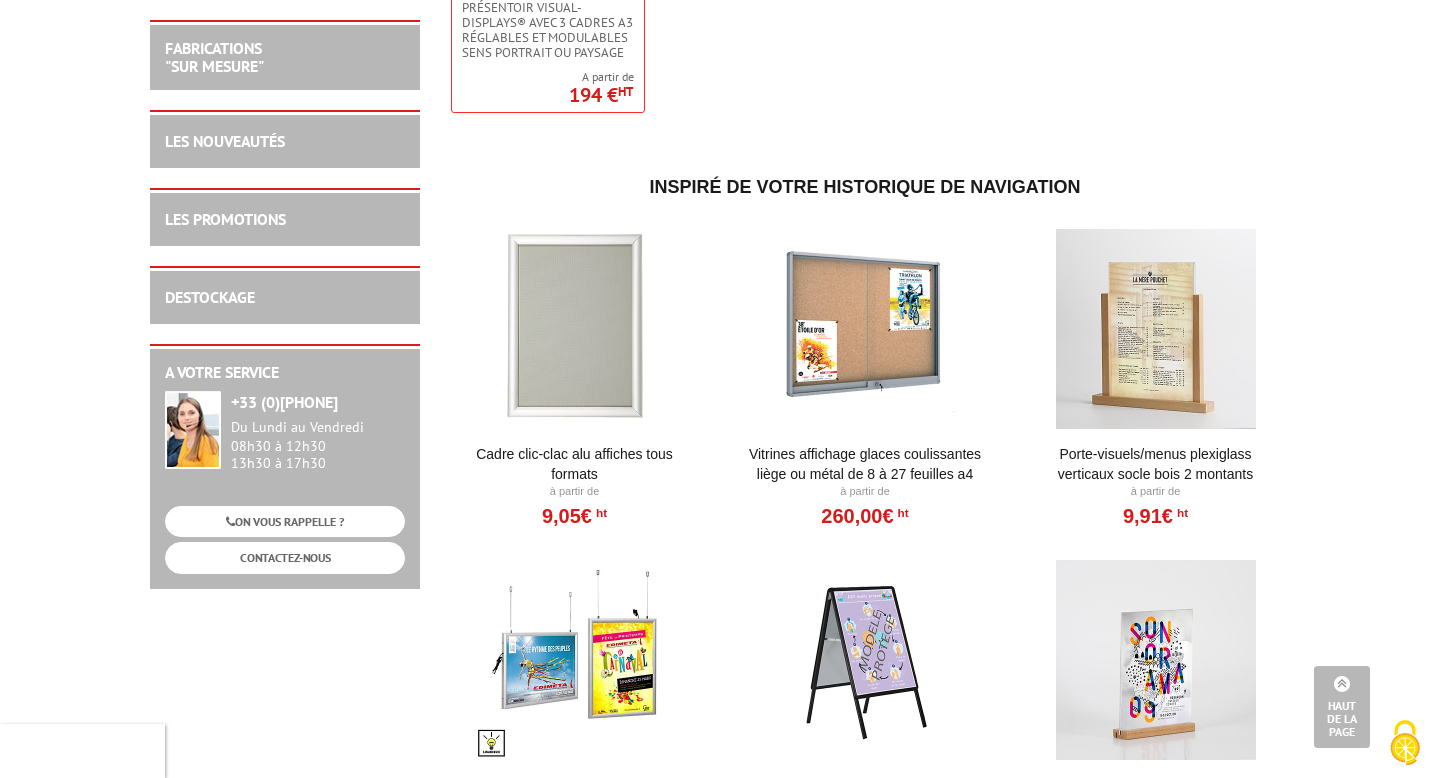 scroll, scrollTop: 5840, scrollLeft: 0, axis: vertical 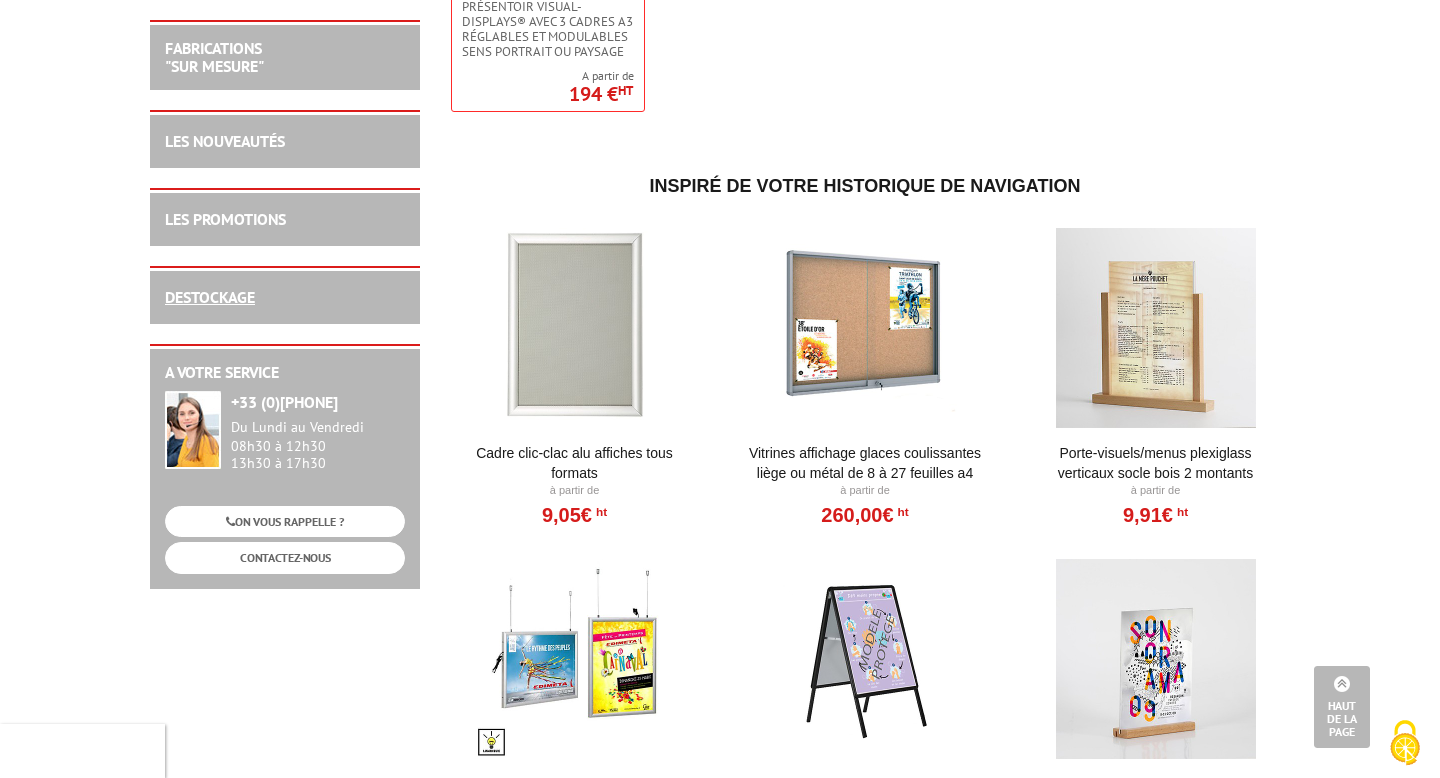 click on "DESTOCKAGE" at bounding box center [210, 297] 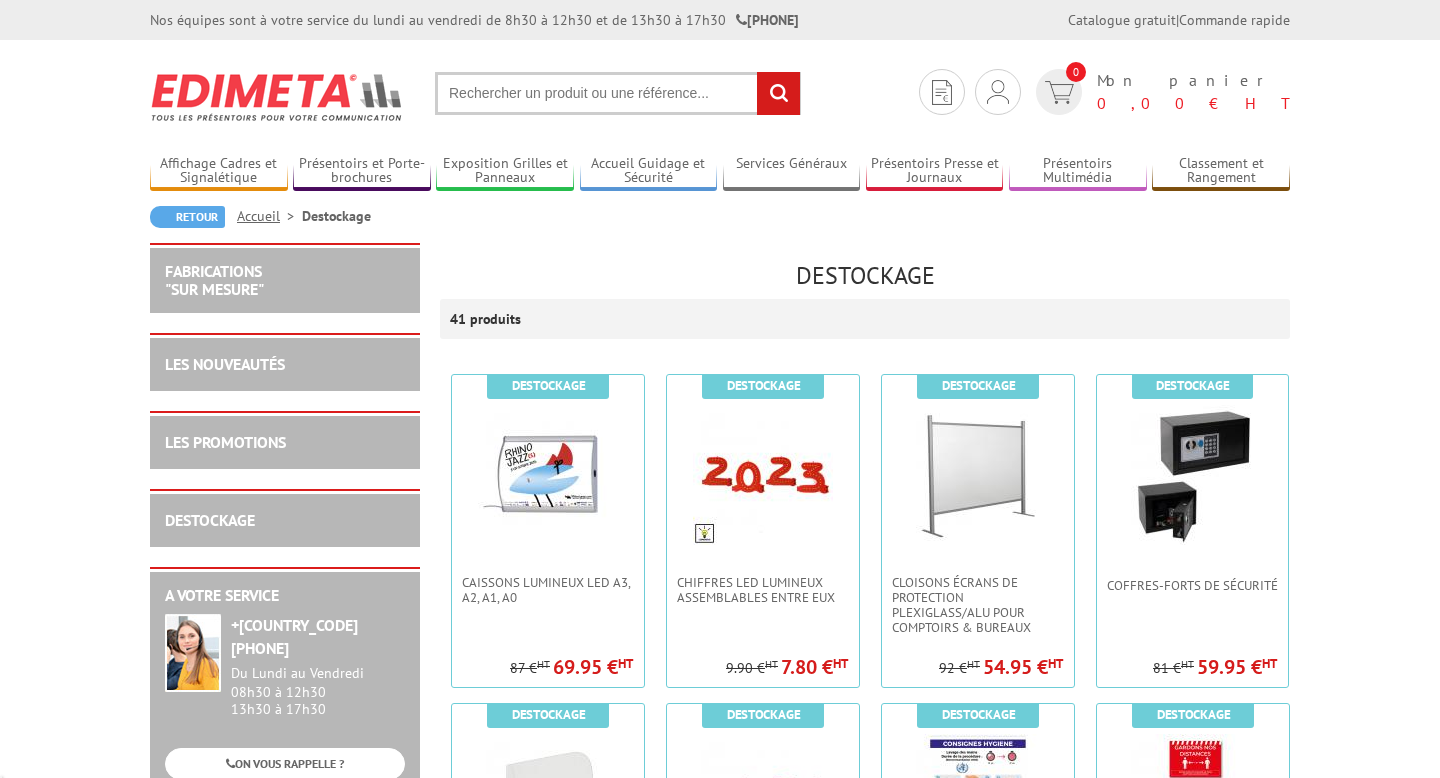 scroll, scrollTop: 0, scrollLeft: 0, axis: both 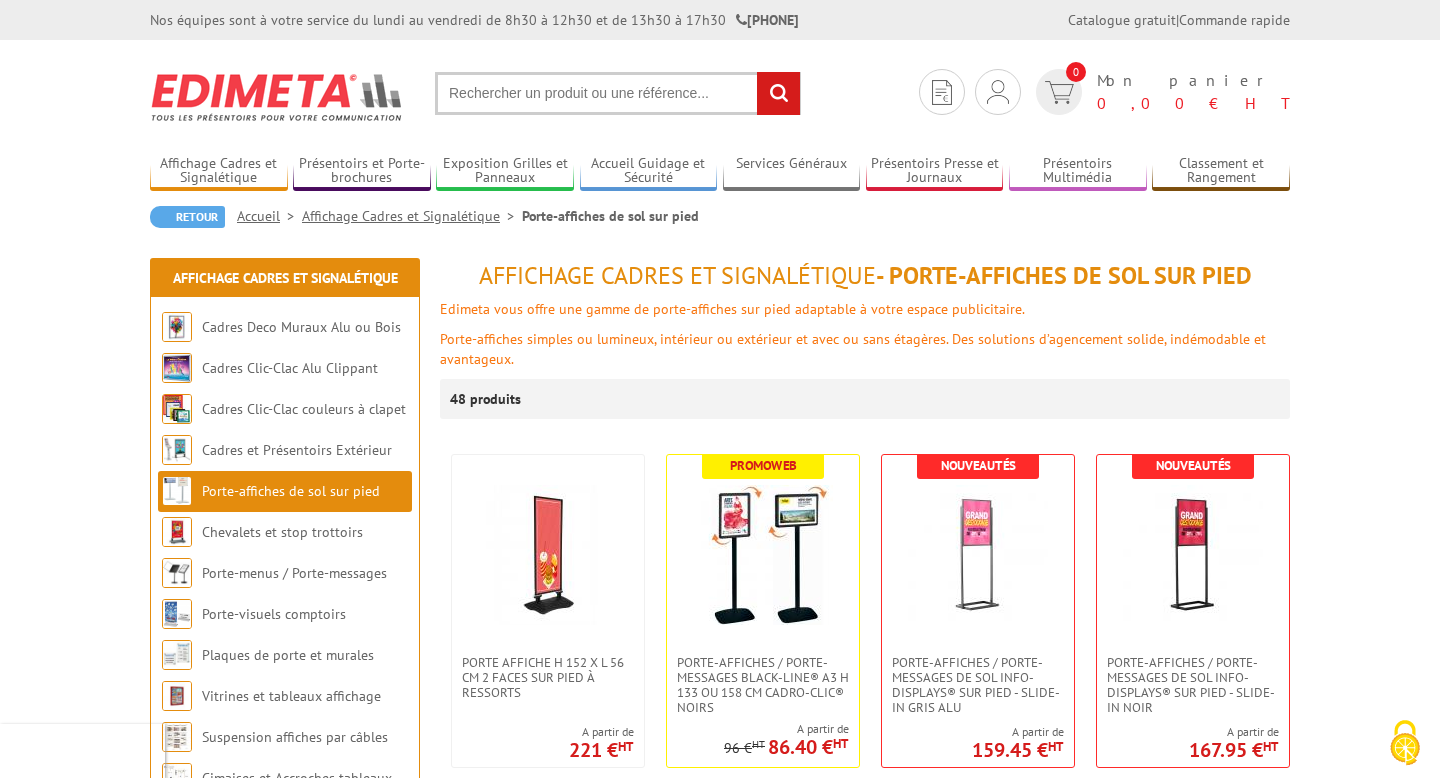 click on "Nos équipes sont à votre service du lundi au vendredi de 8h30 à 12h30 et de 13h30 à 17h30    [PHONE]
Catalogue gratuit  |
Commande rapide
Je me connecte
Nouveau client ? Inscrivez-vous
0
Mon panier
0,00
€ HT" at bounding box center (720, 2847) 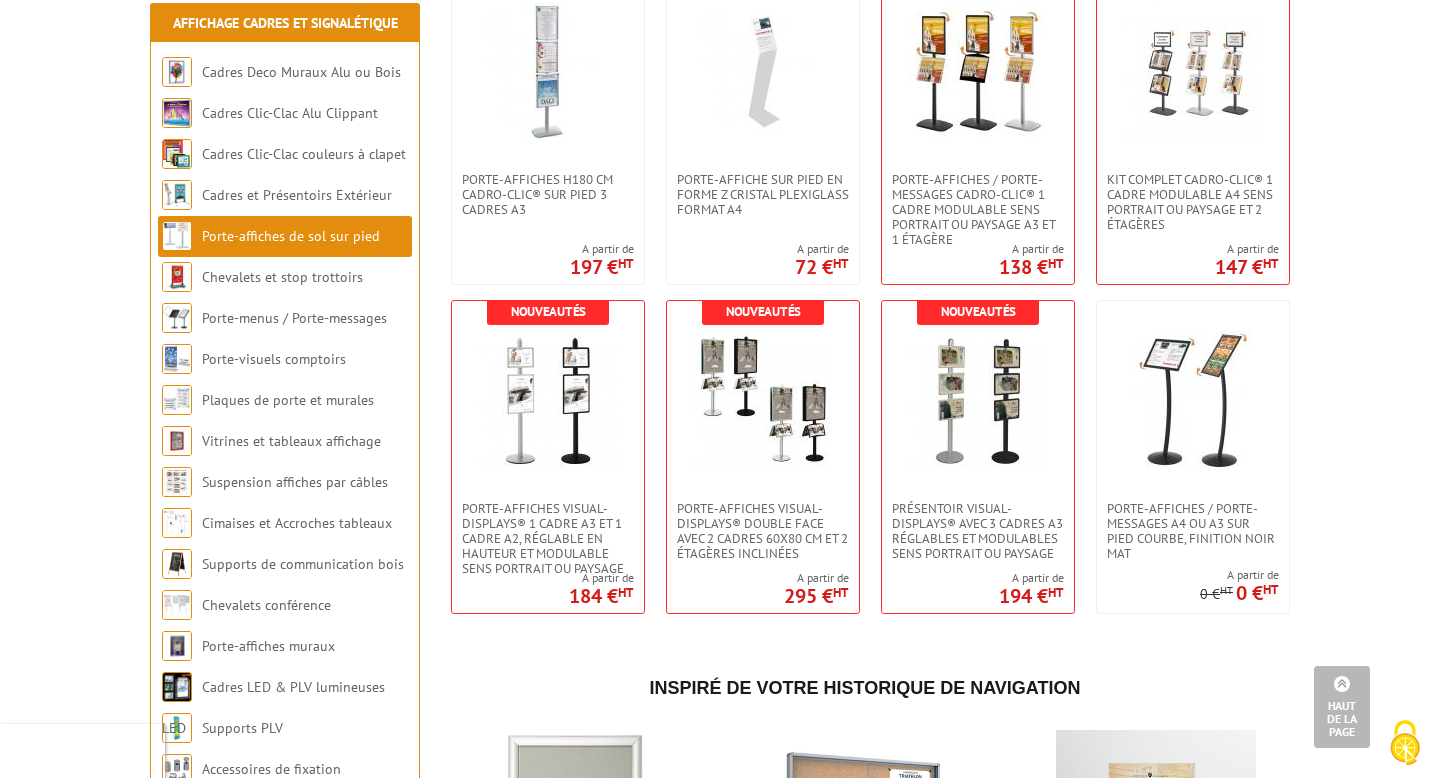 scroll, scrollTop: 3760, scrollLeft: 0, axis: vertical 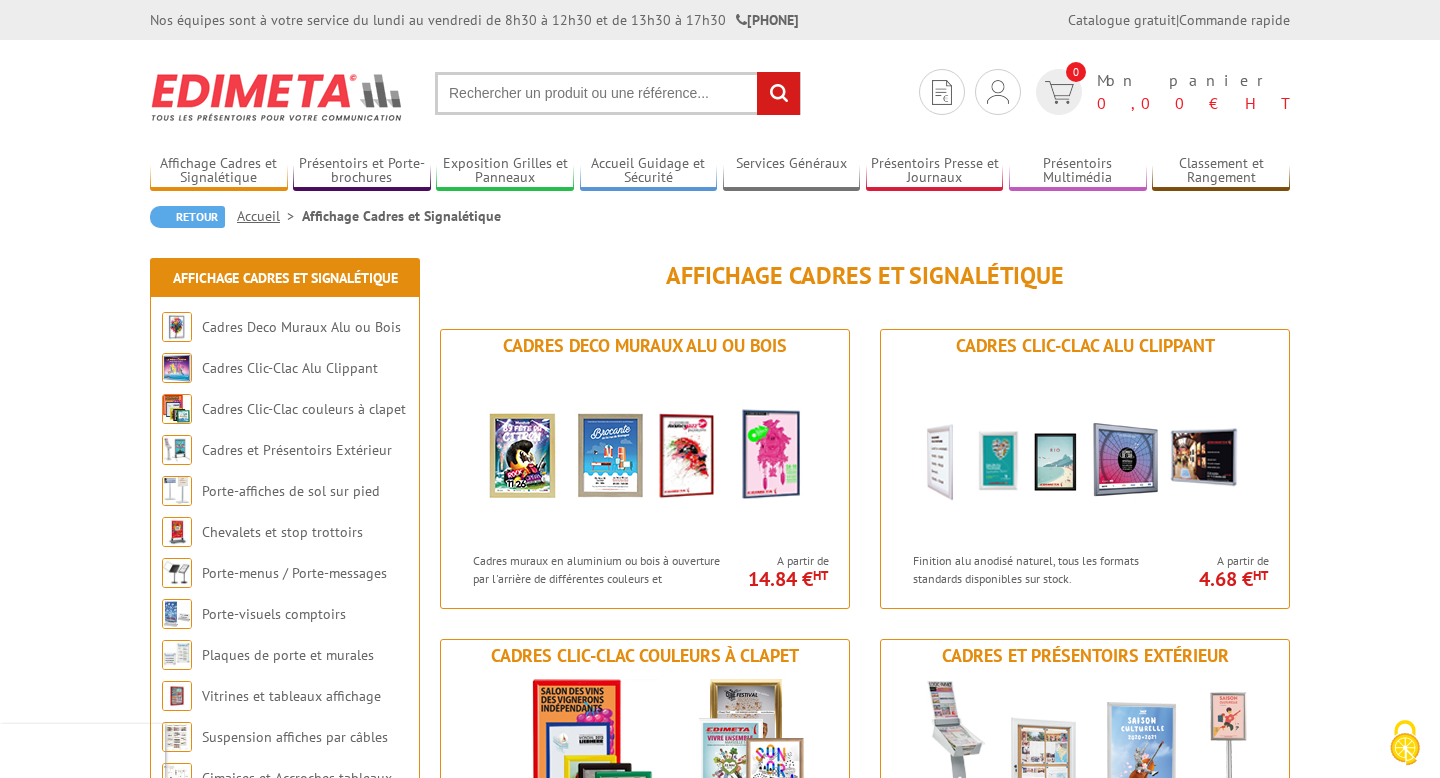 click on "Nos équipes sont à votre service du lundi au vendredi de 8h30 à 12h30 et de 13h30 à 17h30    01 46 81 33 03
Catalogue gratuit  |
Commande rapide
Je me connecte
Nouveau client ? Inscrivez-vous
0
Mon panier
0,00
€ HT" at bounding box center [720, 1795] 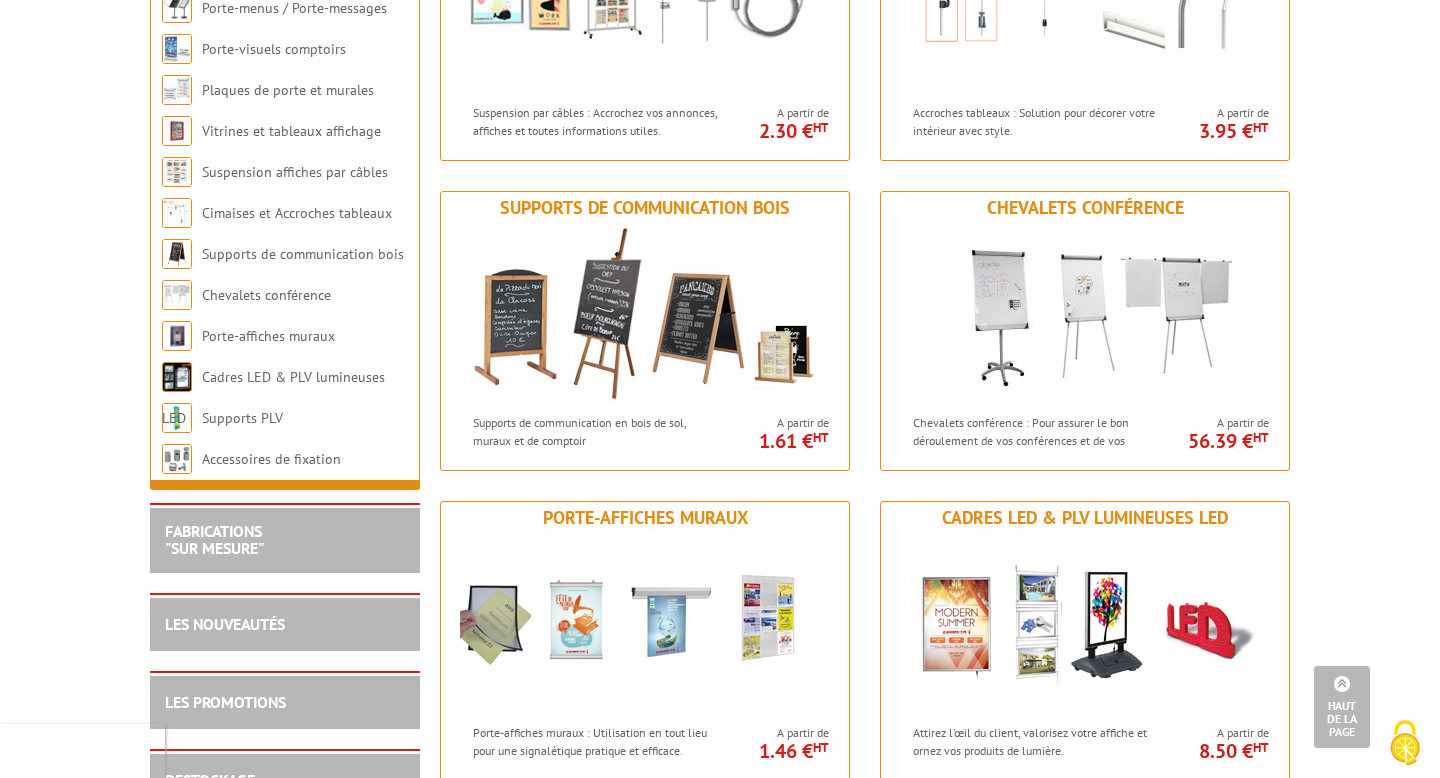 scroll, scrollTop: 1960, scrollLeft: 0, axis: vertical 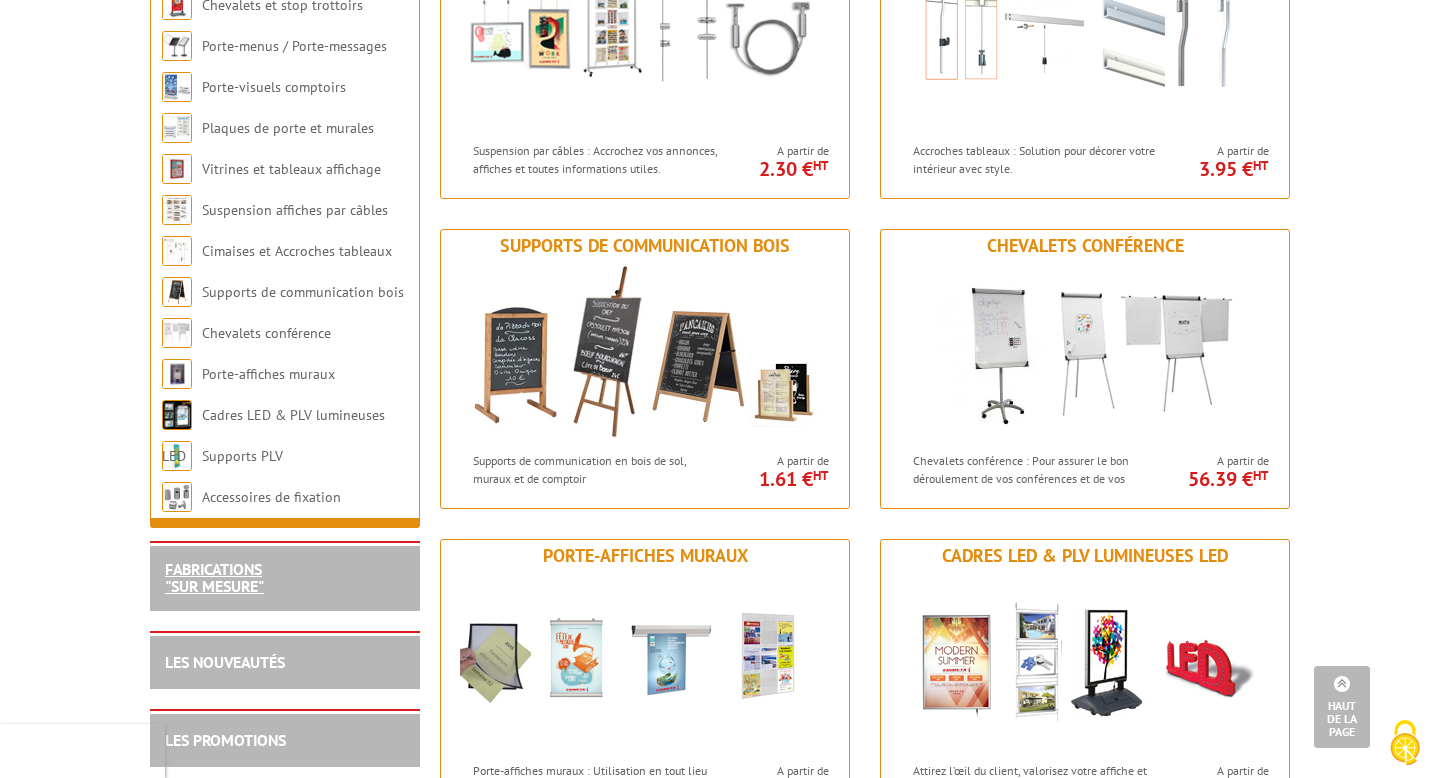 click on "FABRICATIONS  "Sur Mesure"" at bounding box center [214, 578] 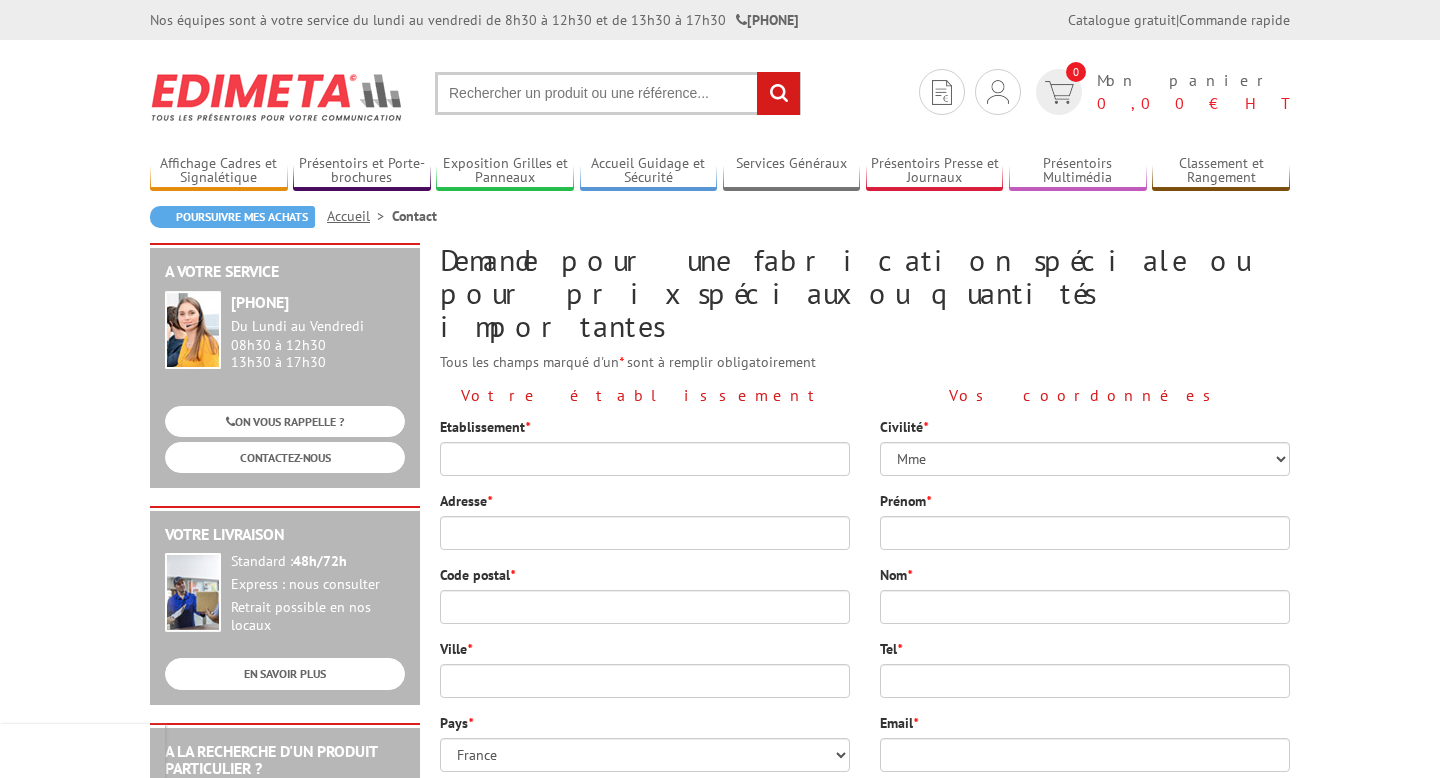 scroll, scrollTop: 0, scrollLeft: 0, axis: both 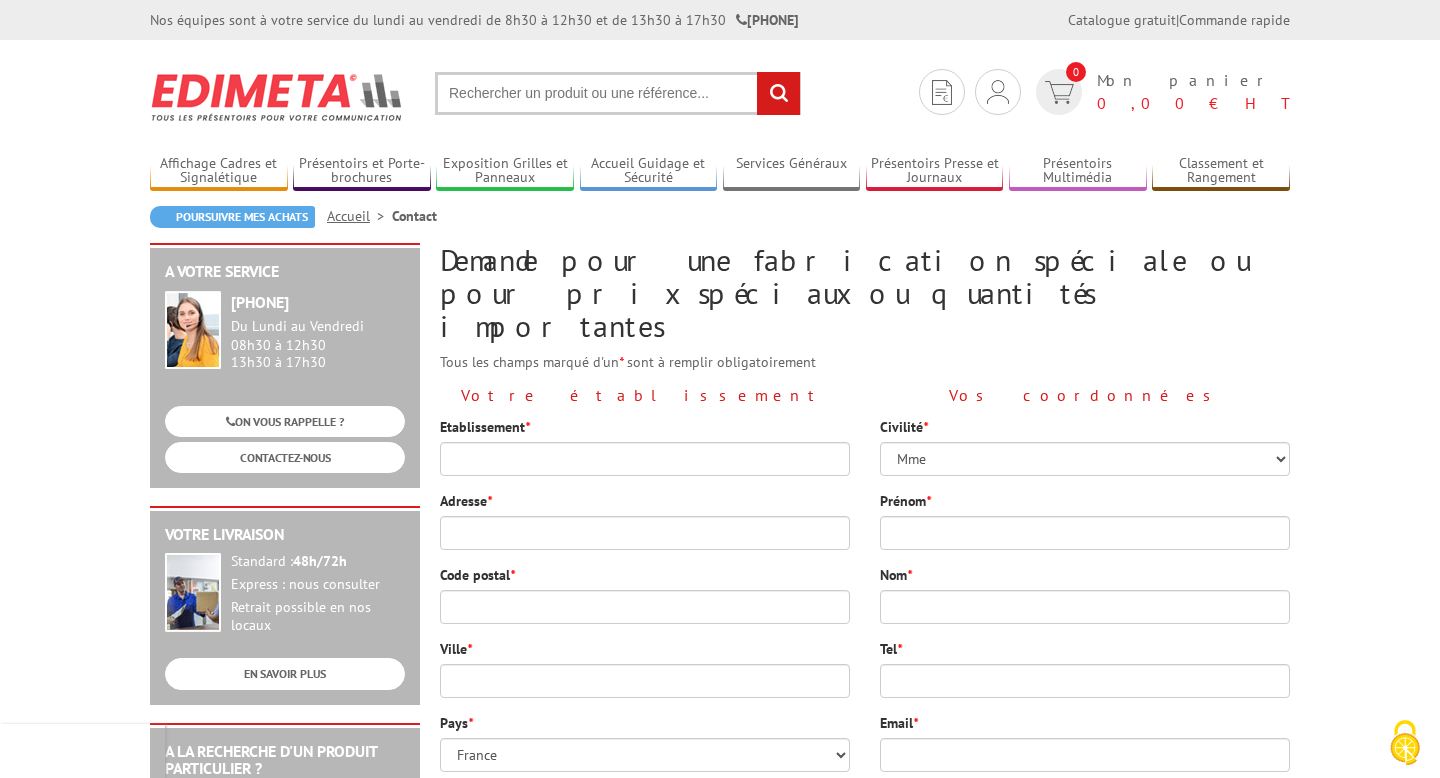 click on "Vos coordonnées
Civilité  *
Mme
Mll
M
Prénom  *
Nom  *
Tel  *
Email *" at bounding box center (1085, 579) 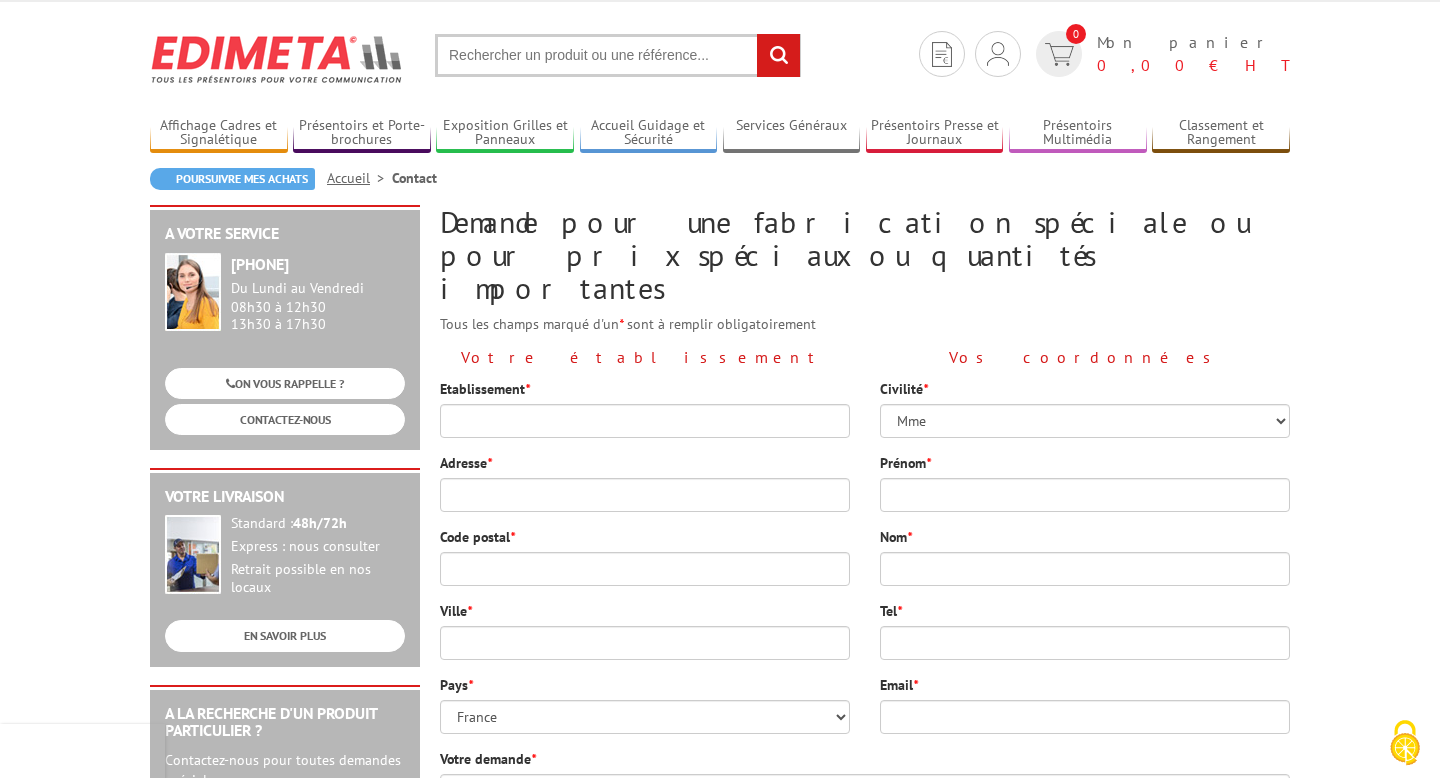 scroll, scrollTop: 0, scrollLeft: 0, axis: both 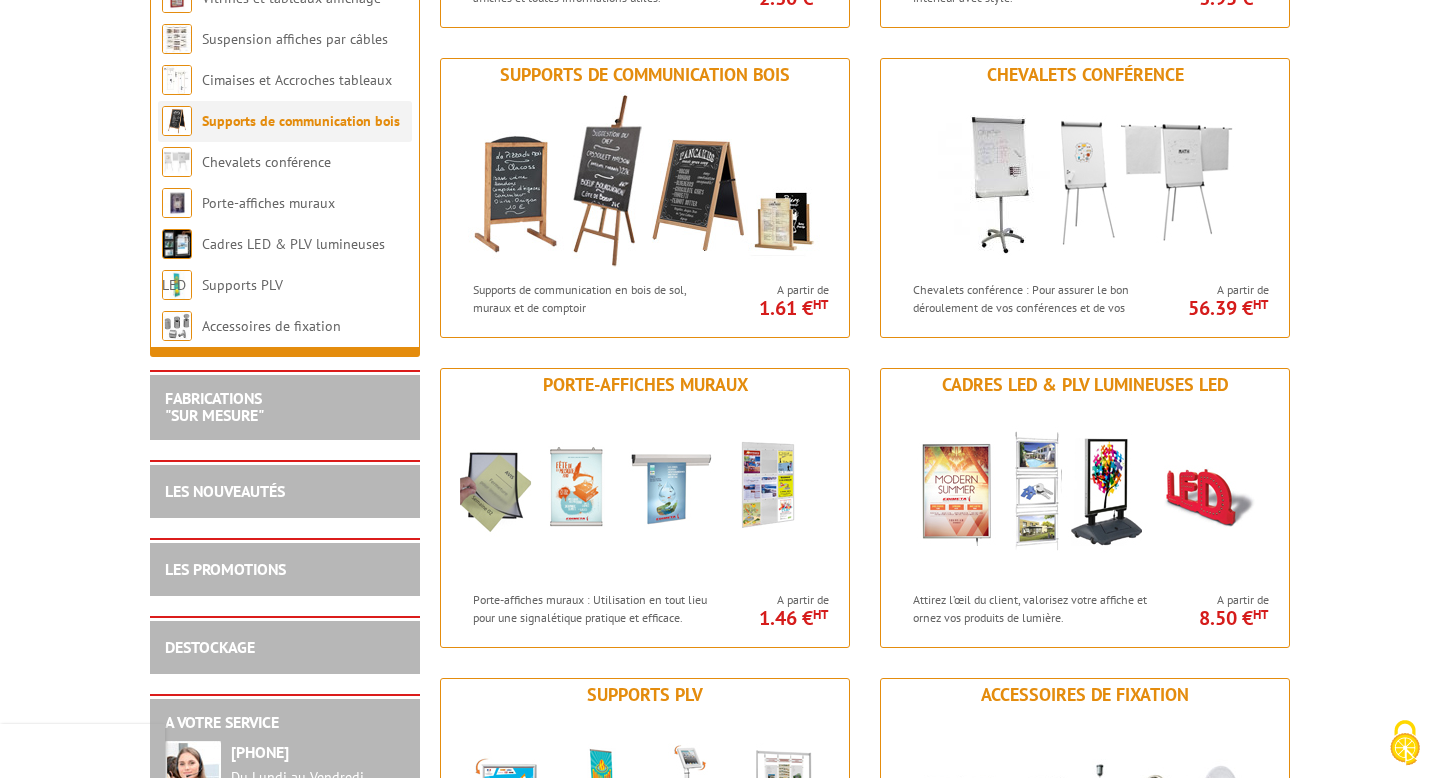 click on "Supports de communication bois" at bounding box center (301, 121) 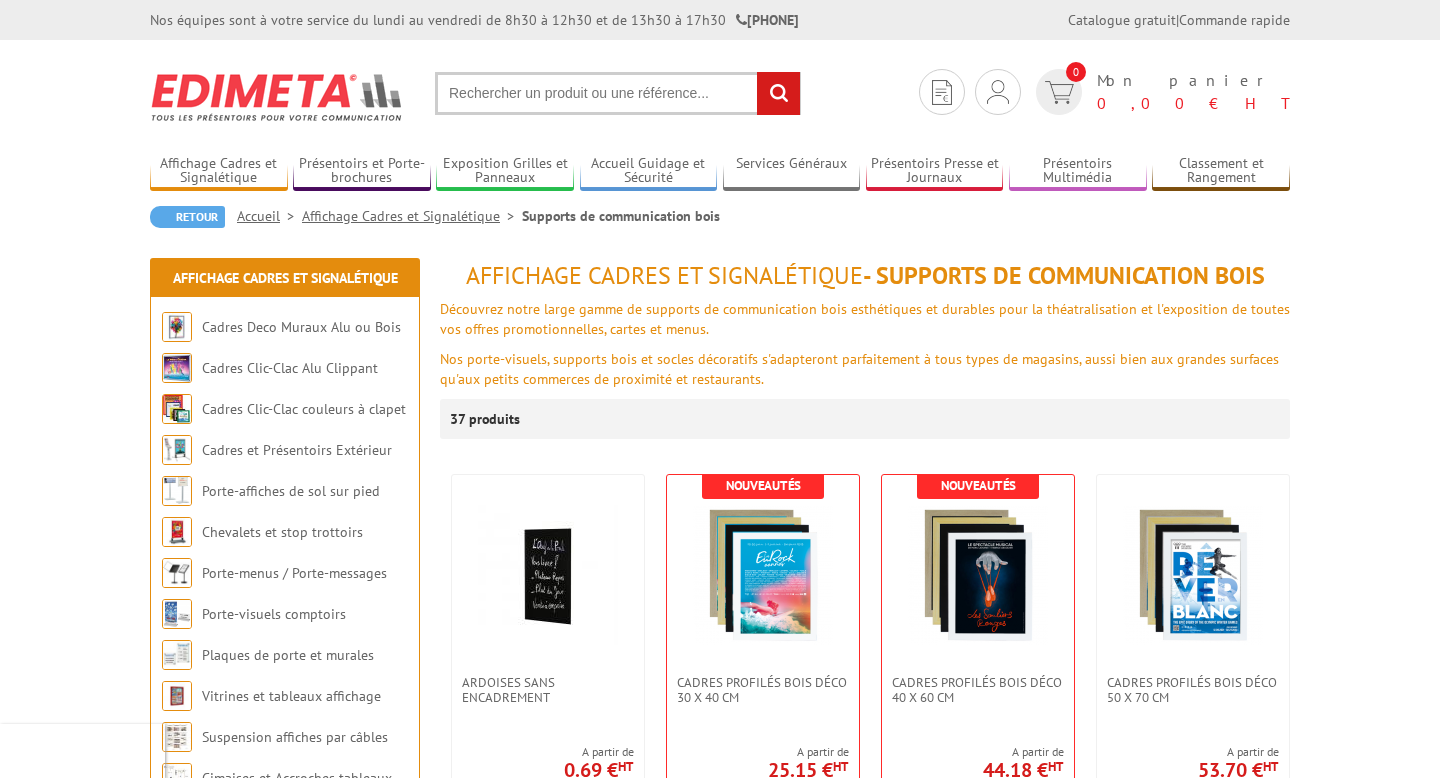 scroll, scrollTop: 0, scrollLeft: 0, axis: both 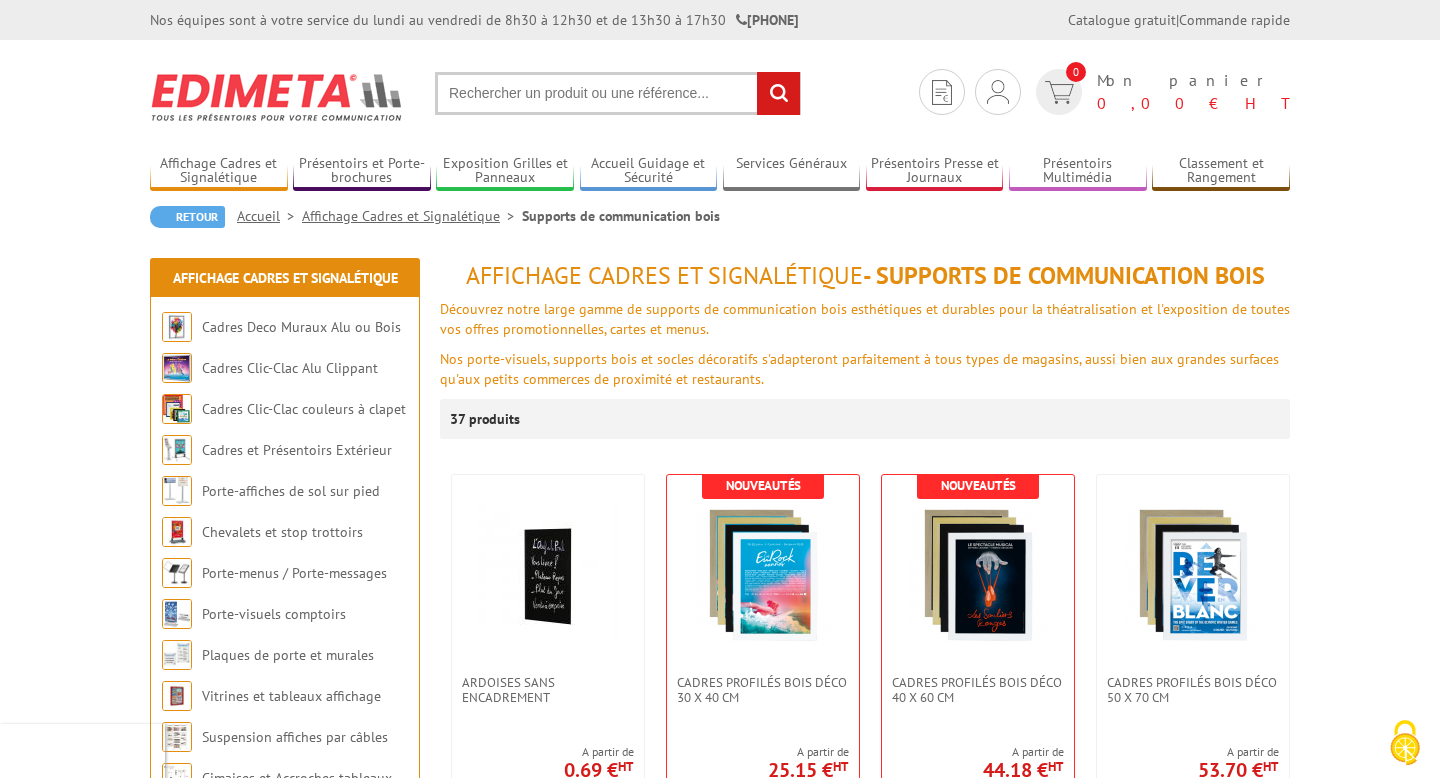 click on "Nos équipes sont à votre service du lundi au vendredi de 8h30 à 12h30 et de 13h30 à 17h30    [PHONE]
Catalogue gratuit  |
Commande rapide
Je me connecte
Nouveau client ? Inscrivez-vous
0
Mon panier
0,00
€ HT" at bounding box center (720, 2528) 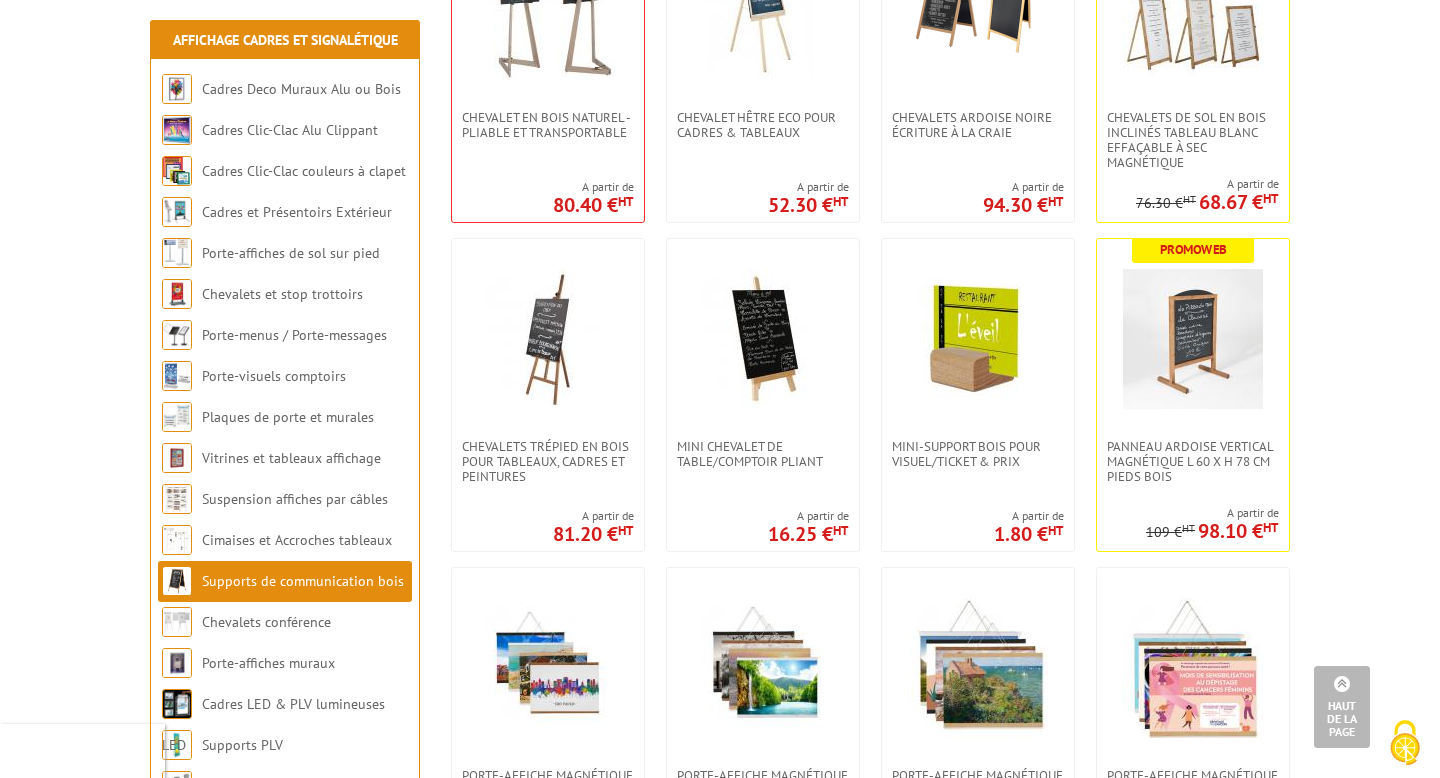 scroll, scrollTop: 1880, scrollLeft: 0, axis: vertical 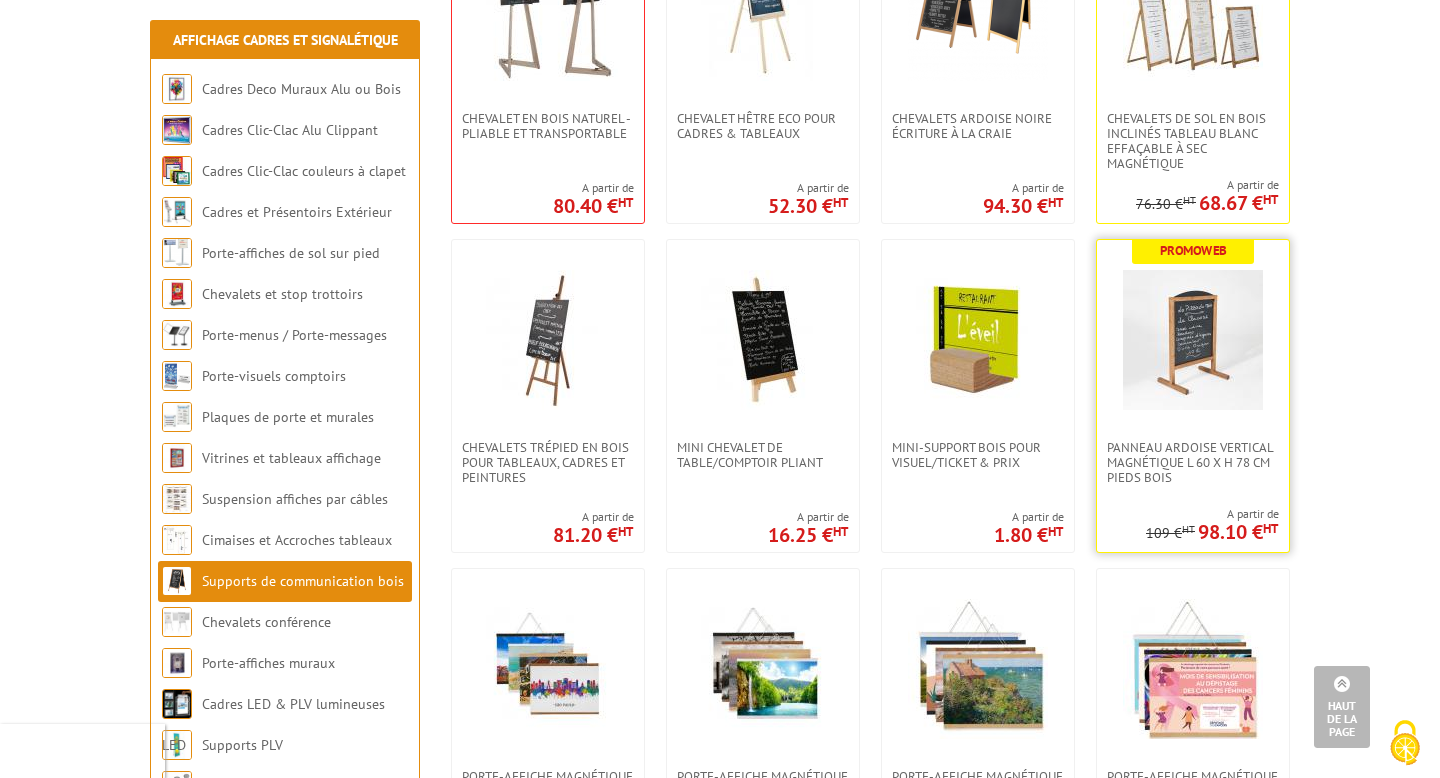 click at bounding box center (1193, 340) 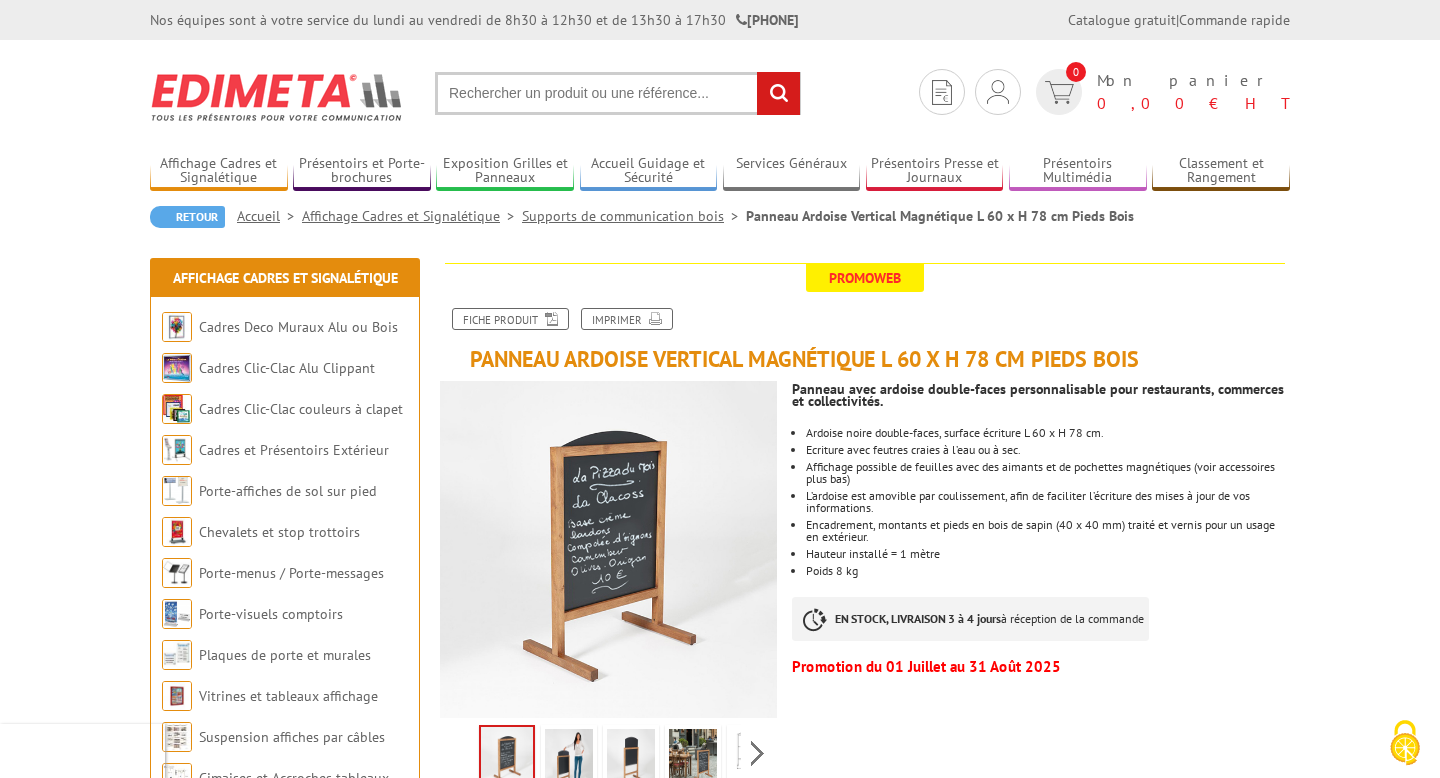 scroll, scrollTop: 0, scrollLeft: 0, axis: both 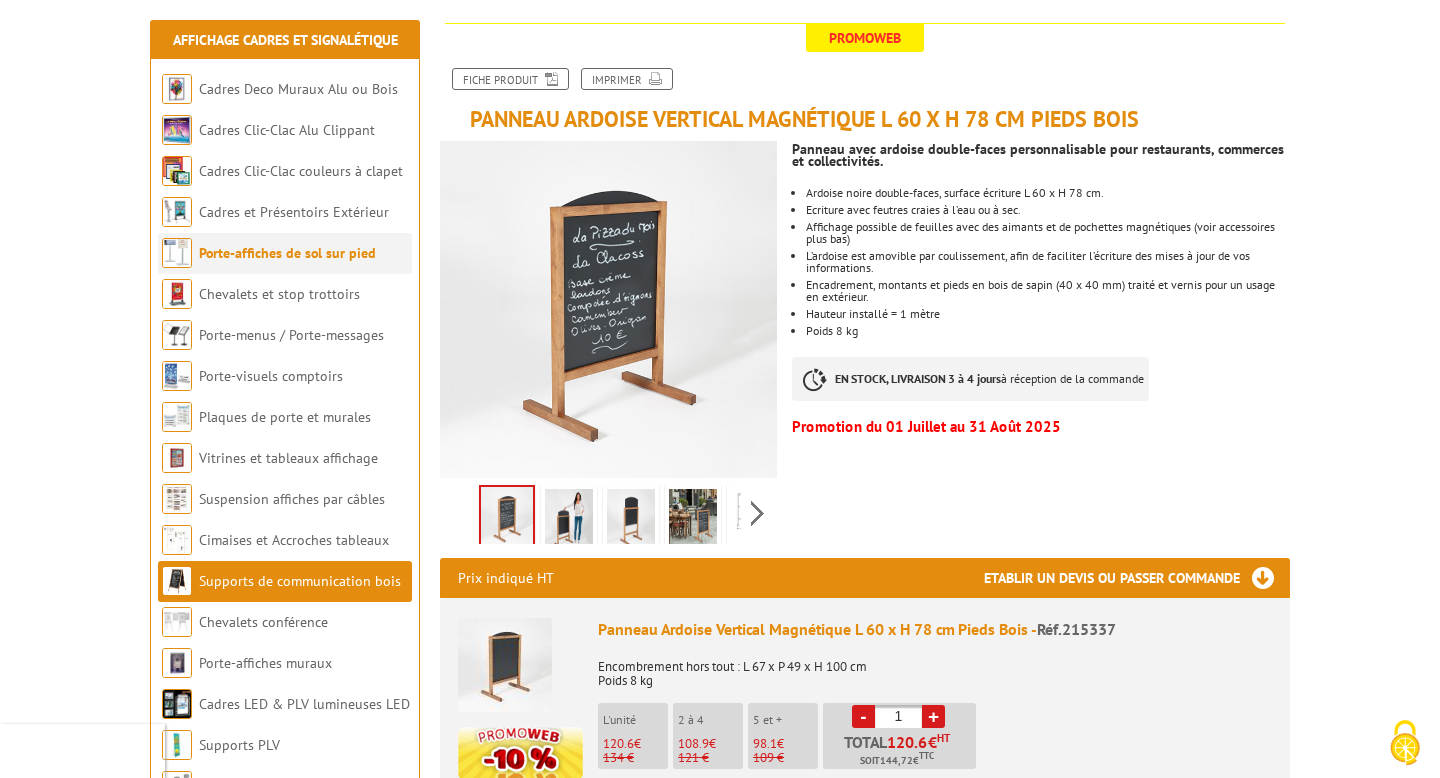 click on "Porte-affiches de sol sur pied" at bounding box center [287, 253] 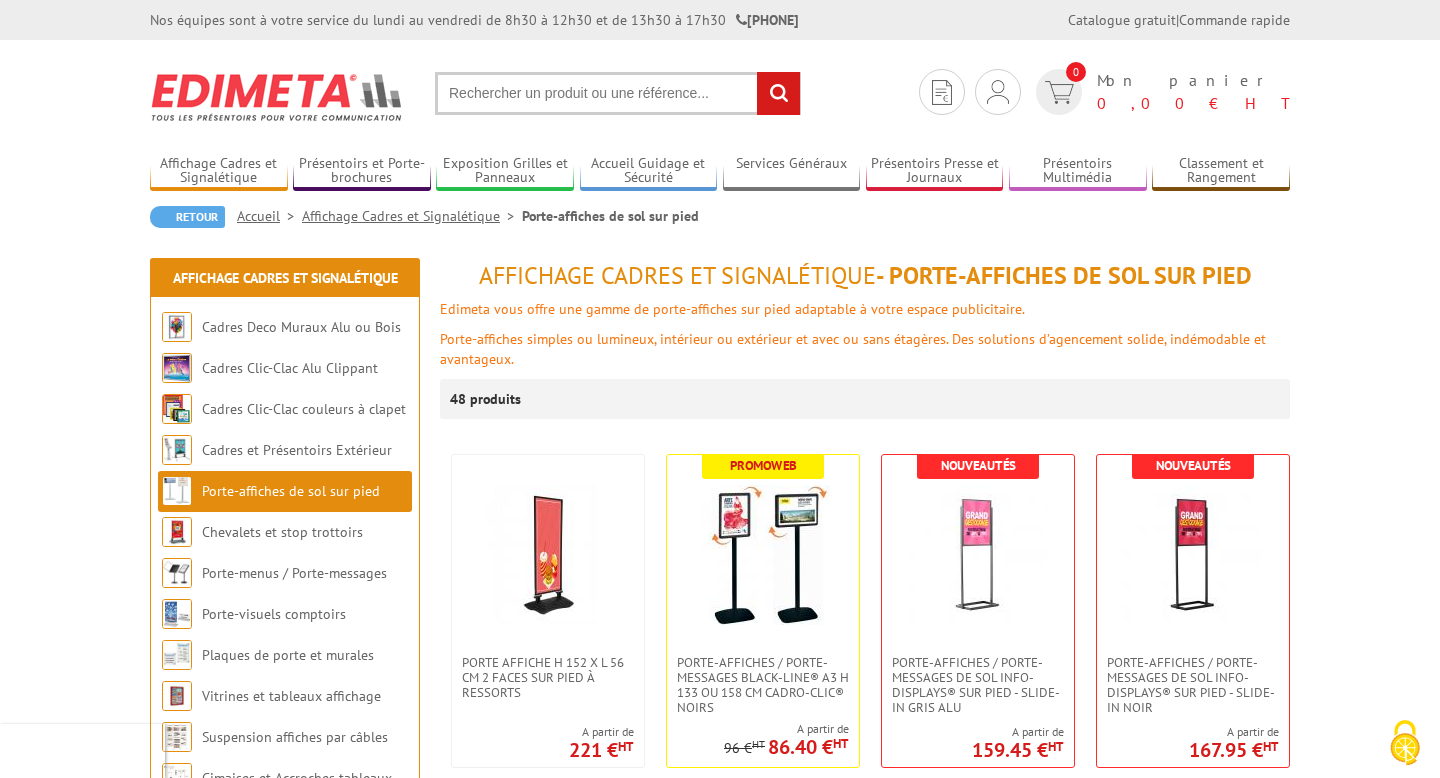 scroll, scrollTop: 0, scrollLeft: 0, axis: both 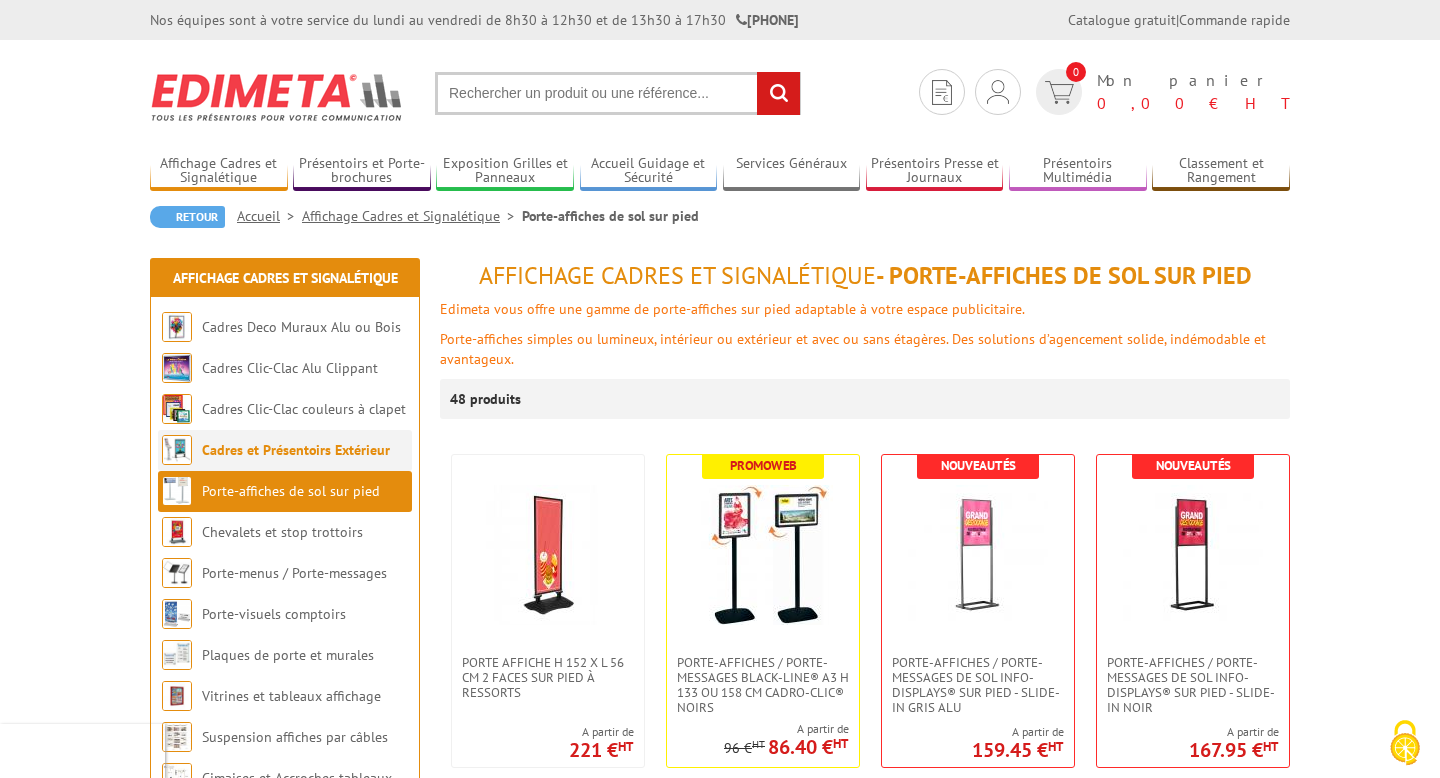 click on "Cadres et Présentoirs Extérieur" at bounding box center [296, 450] 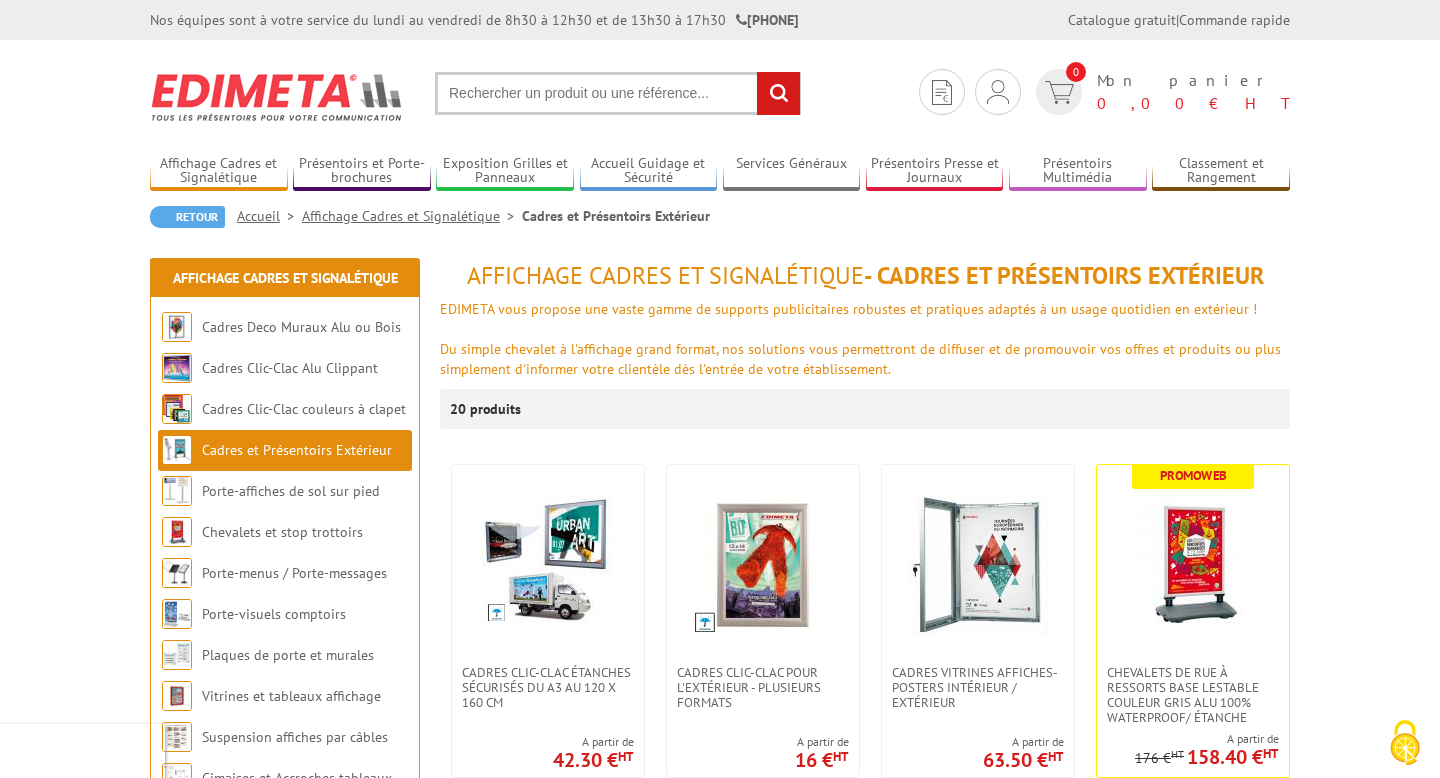 scroll, scrollTop: 0, scrollLeft: 0, axis: both 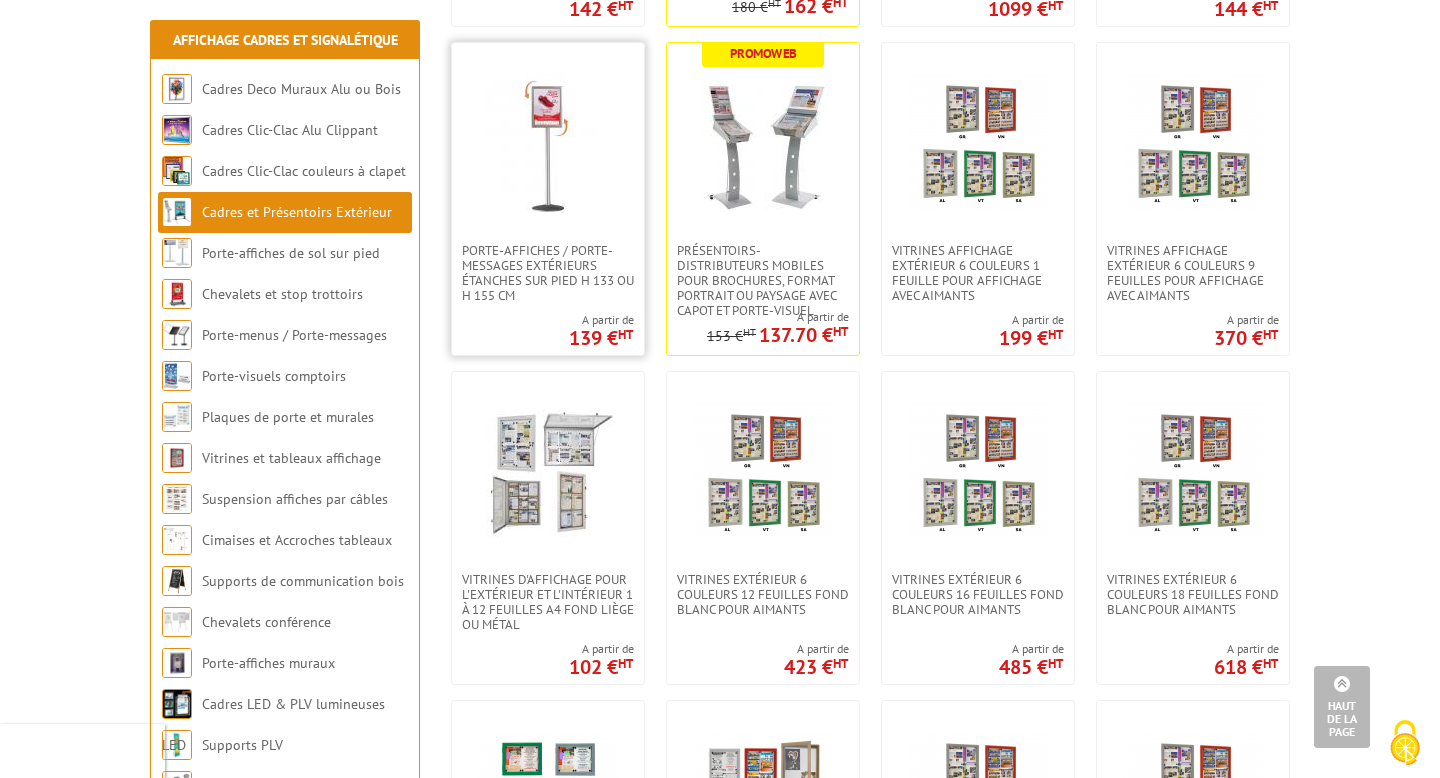 click at bounding box center [548, 143] 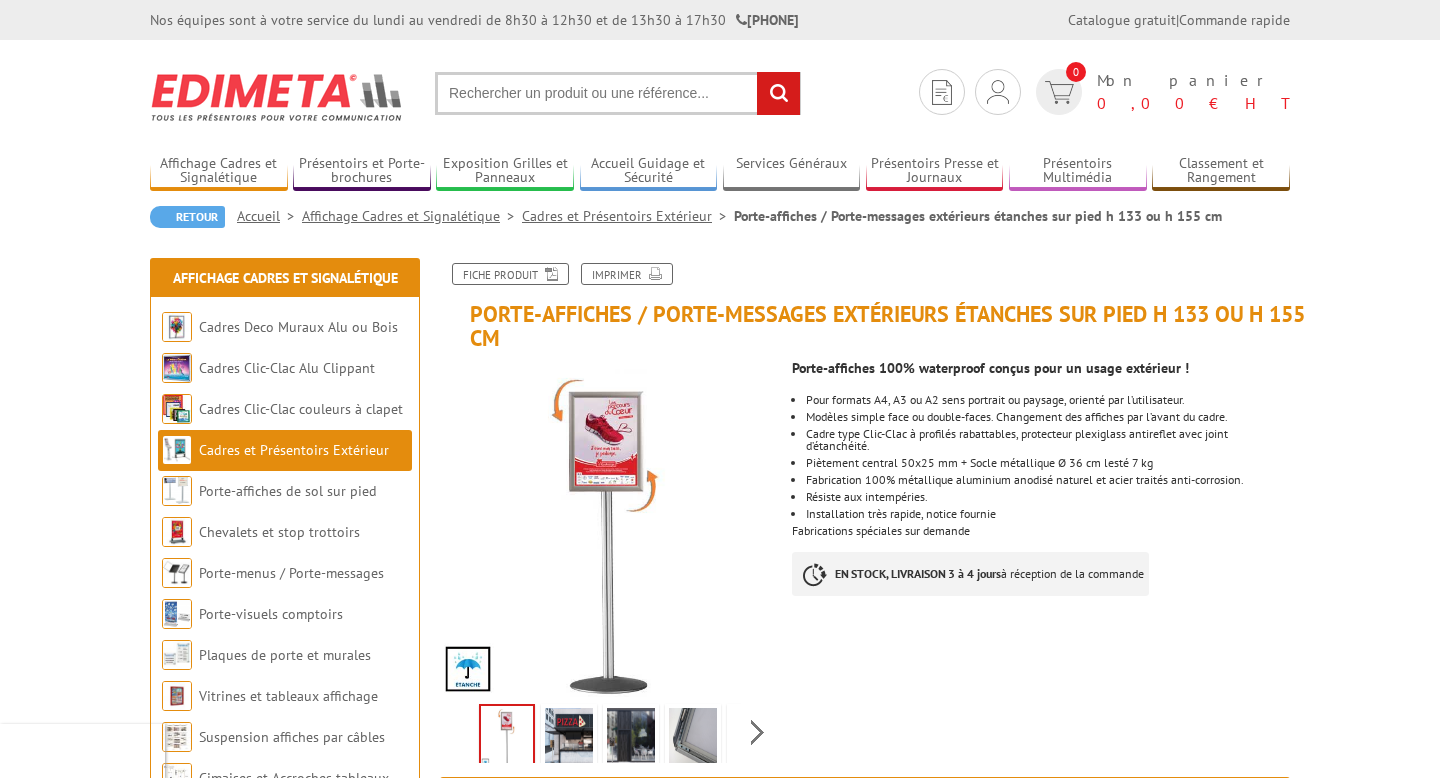 scroll, scrollTop: 0, scrollLeft: 0, axis: both 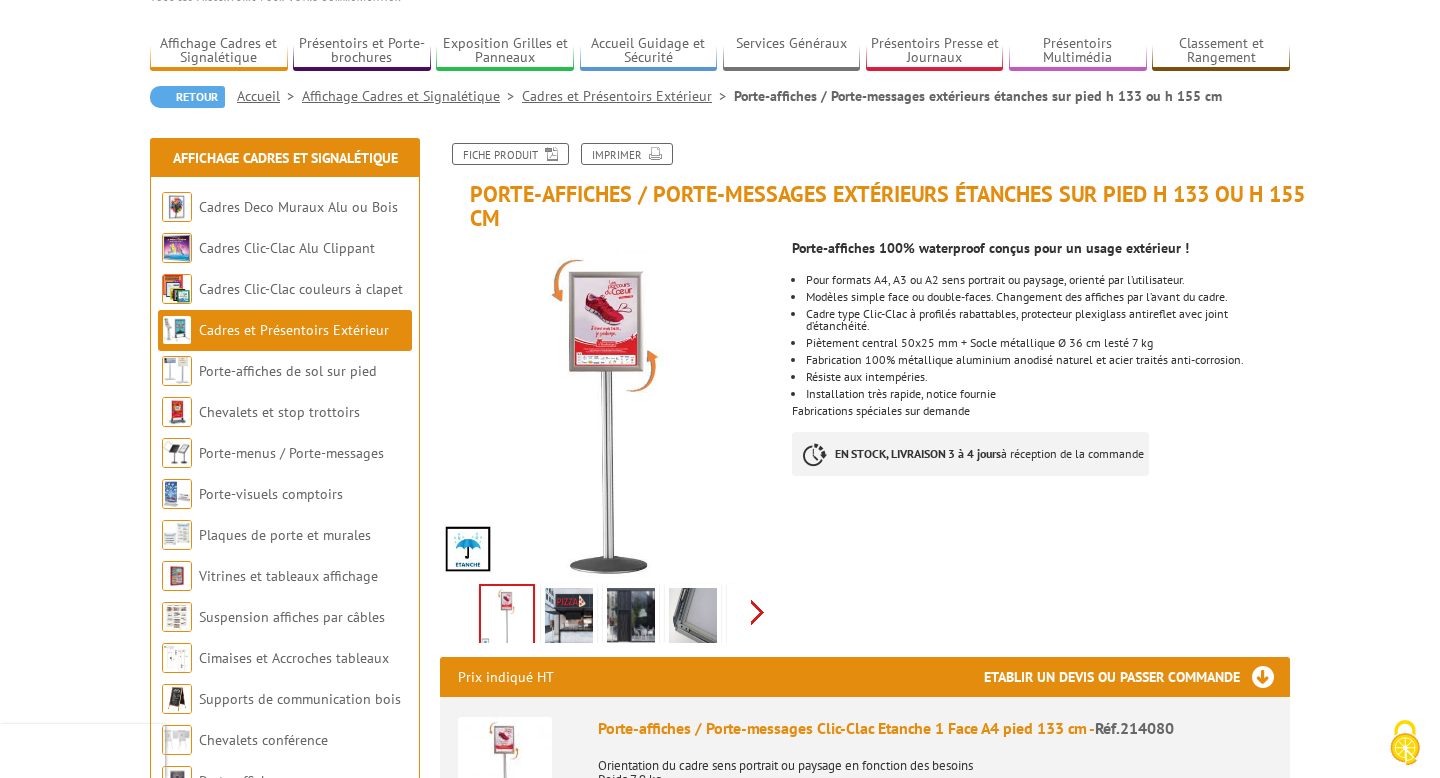 click on "Previous Next" at bounding box center [608, 612] 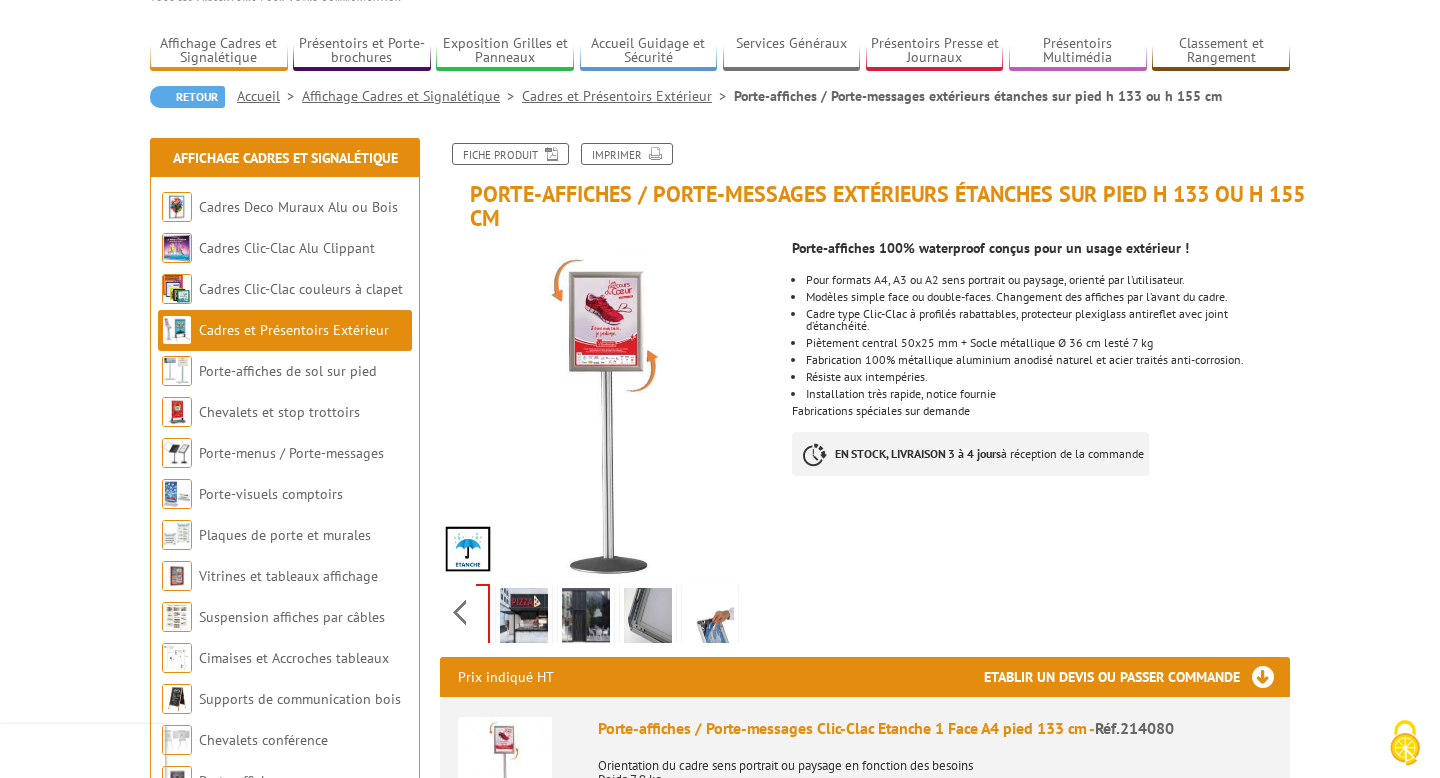 click at bounding box center (462, 617) 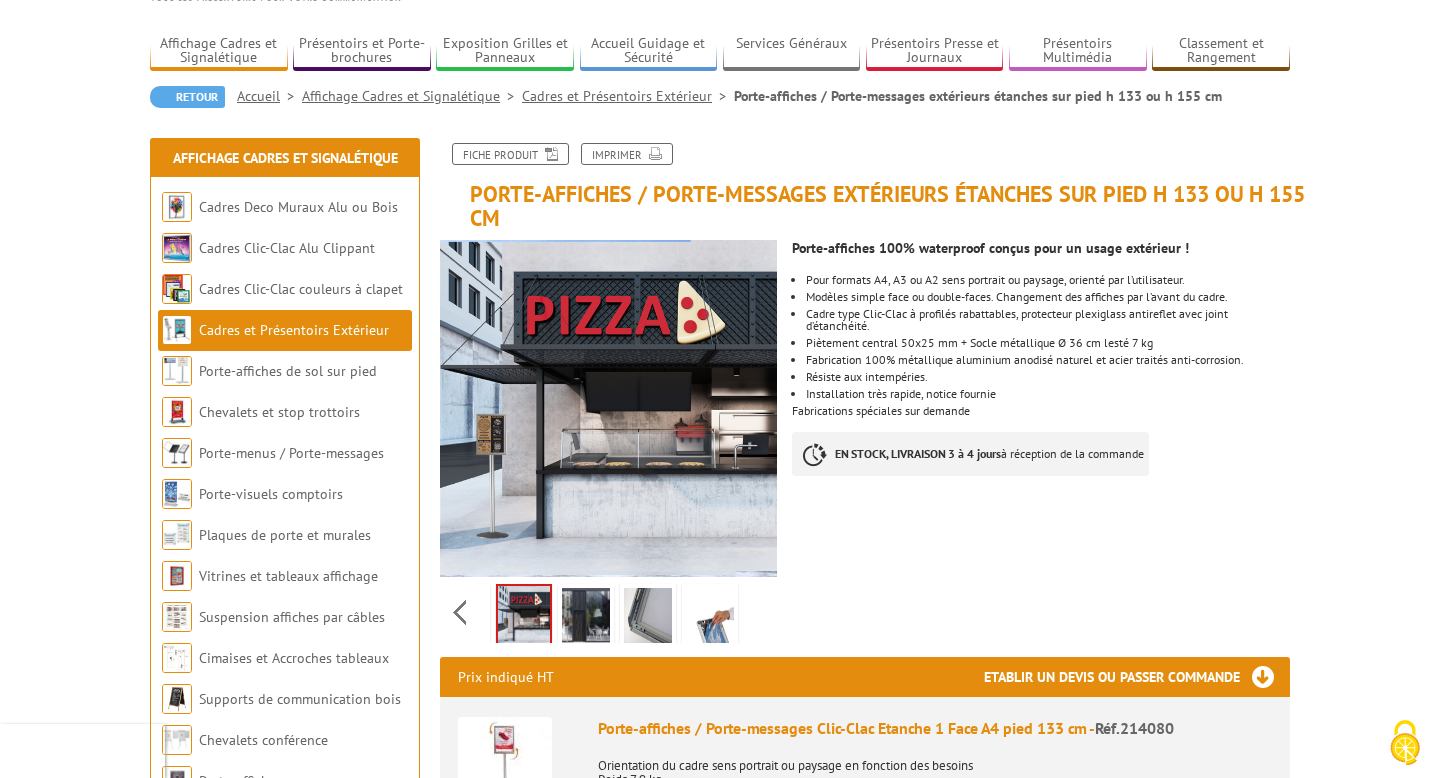click at bounding box center [462, 619] 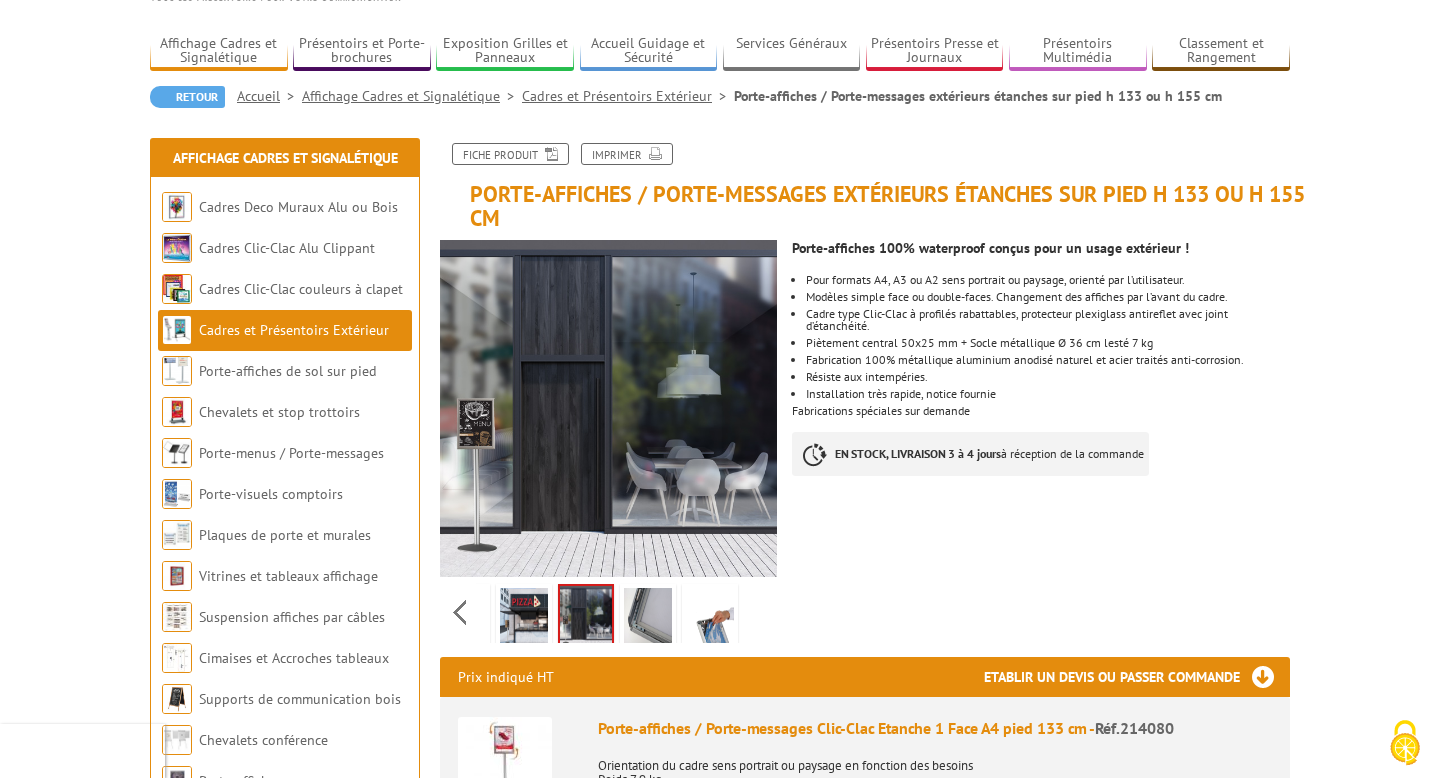 click at bounding box center (462, 619) 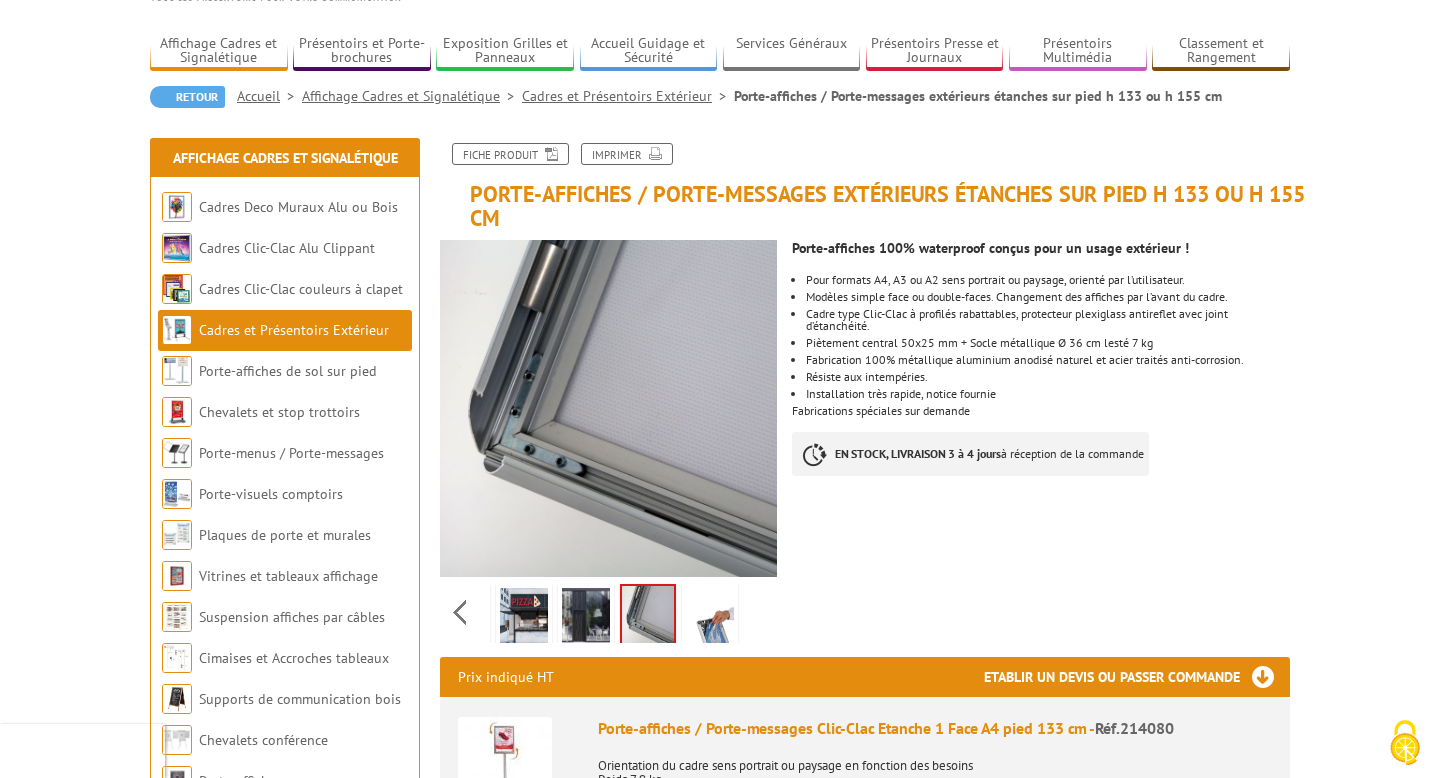 click at bounding box center (462, 619) 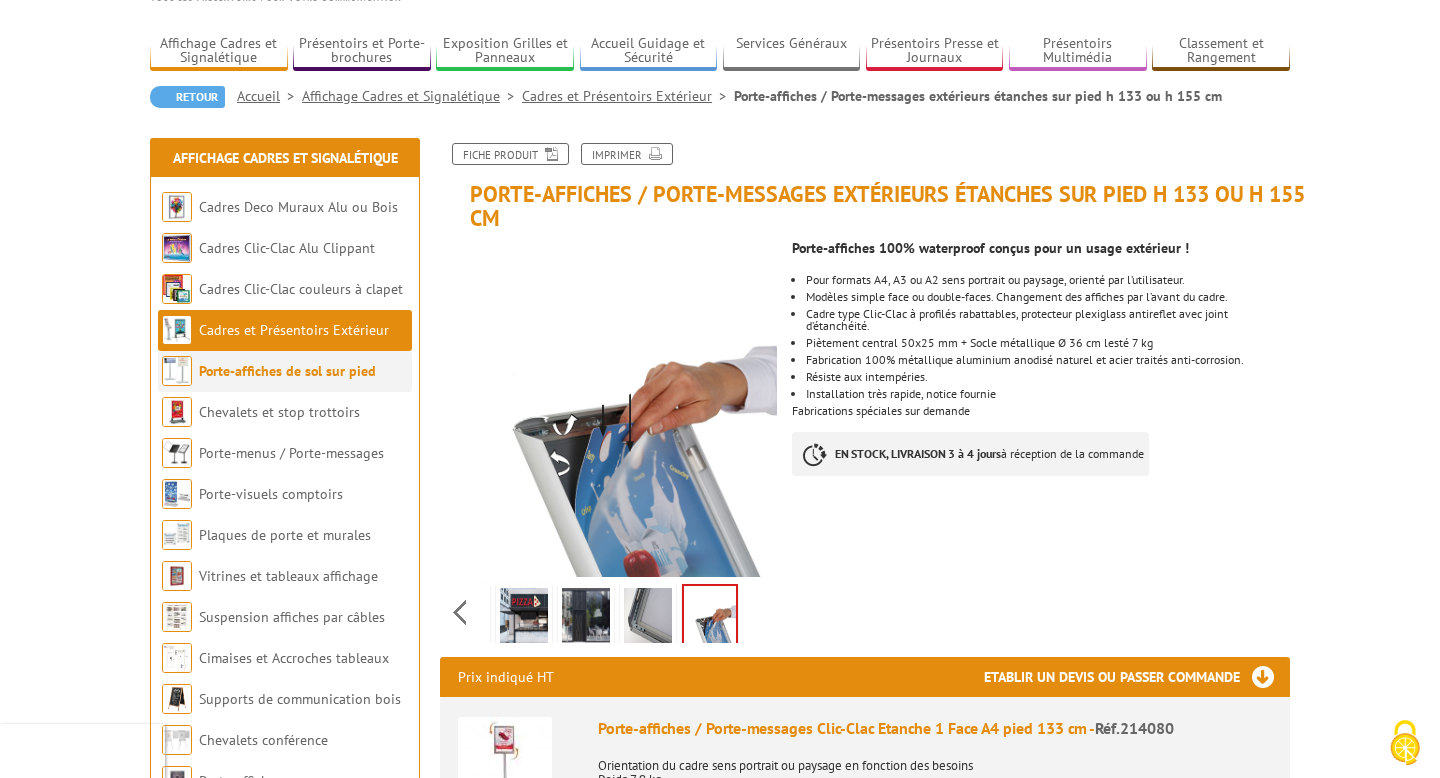 click on "Porte-affiches de sol sur pied" at bounding box center [287, 371] 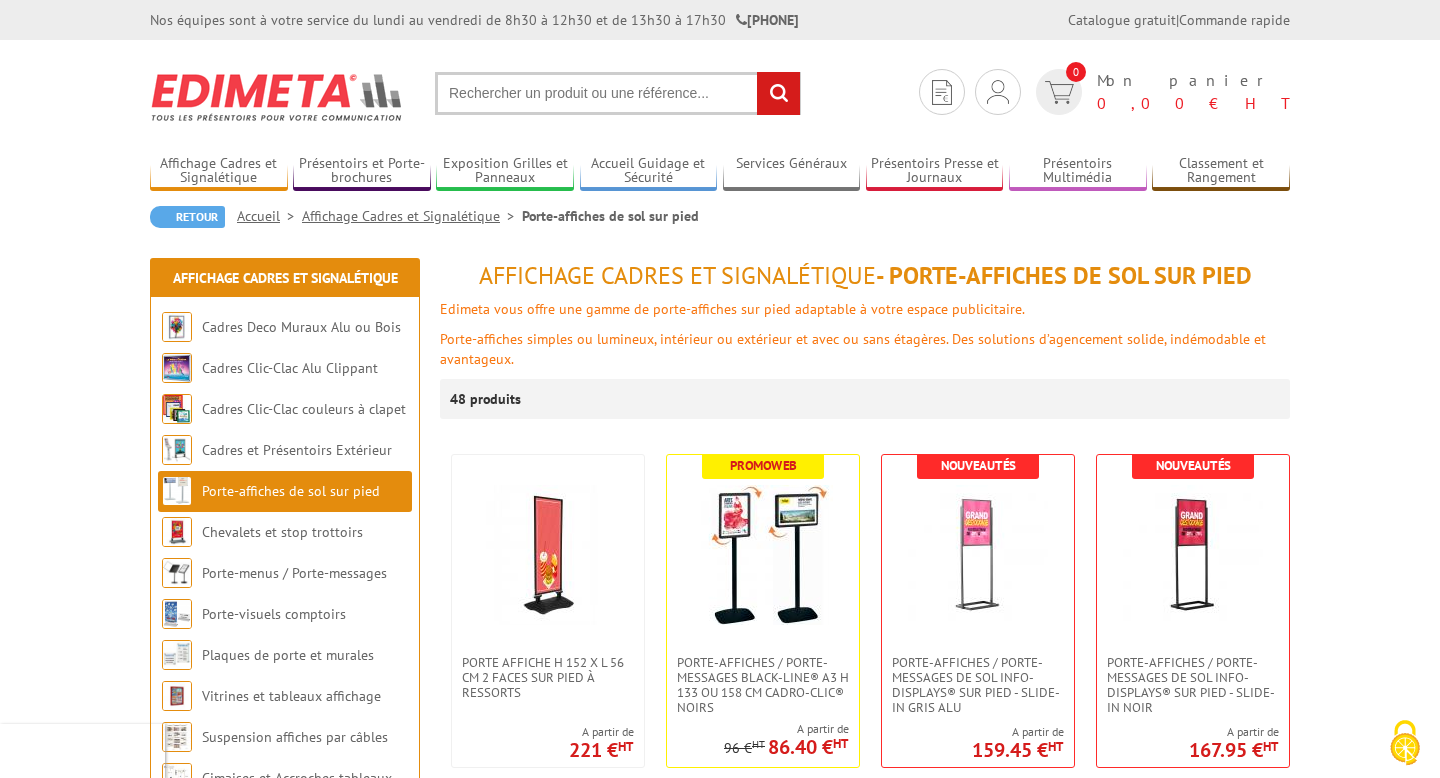 scroll, scrollTop: 0, scrollLeft: 0, axis: both 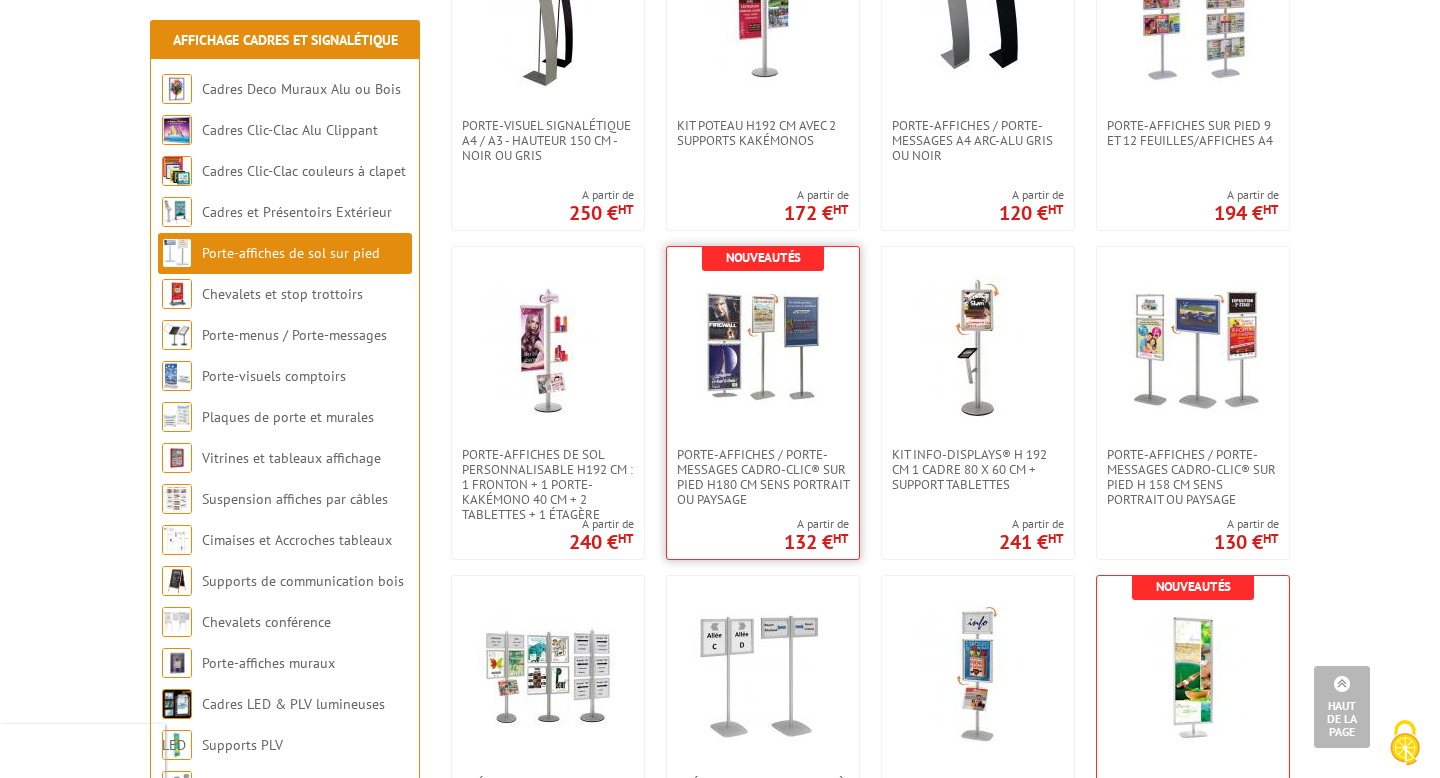 click at bounding box center [763, 347] 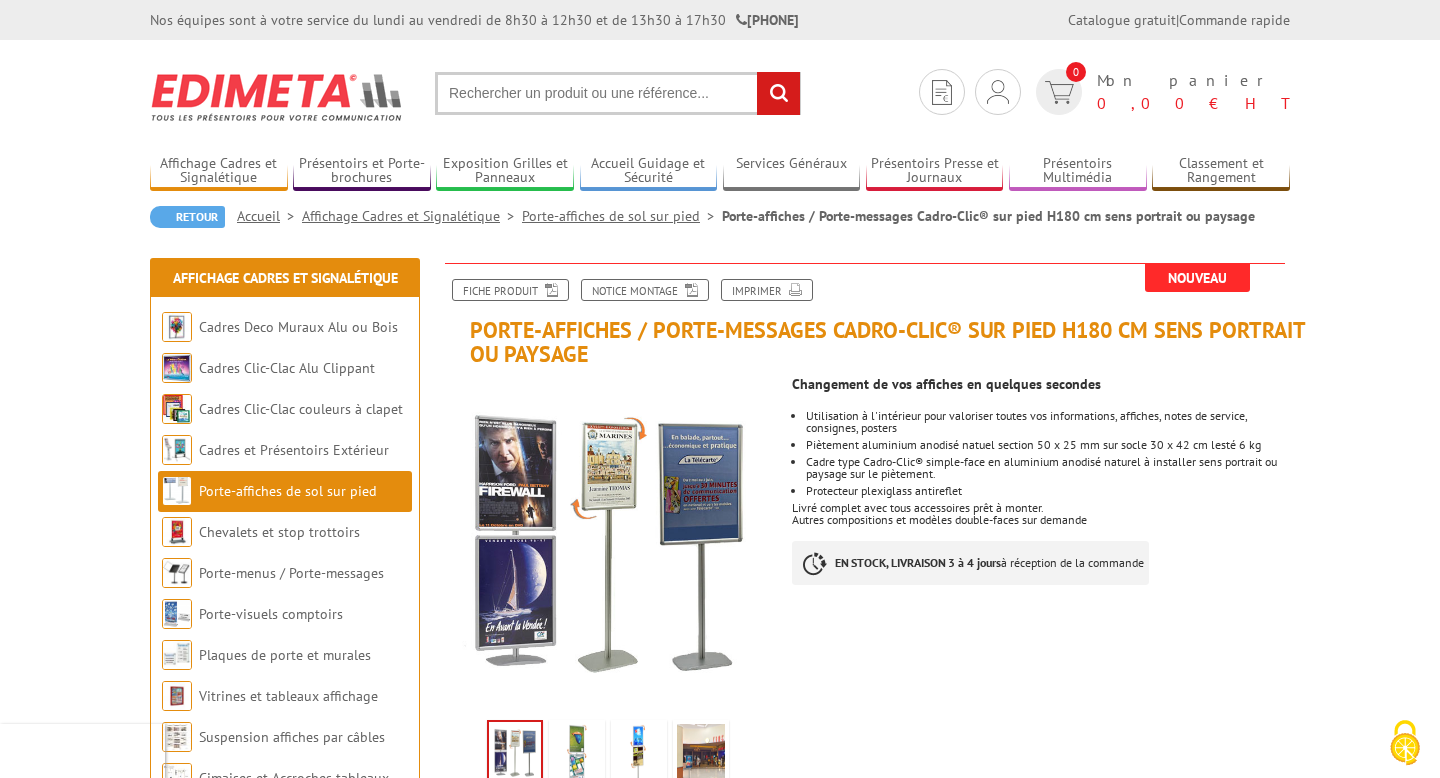 scroll, scrollTop: 0, scrollLeft: 0, axis: both 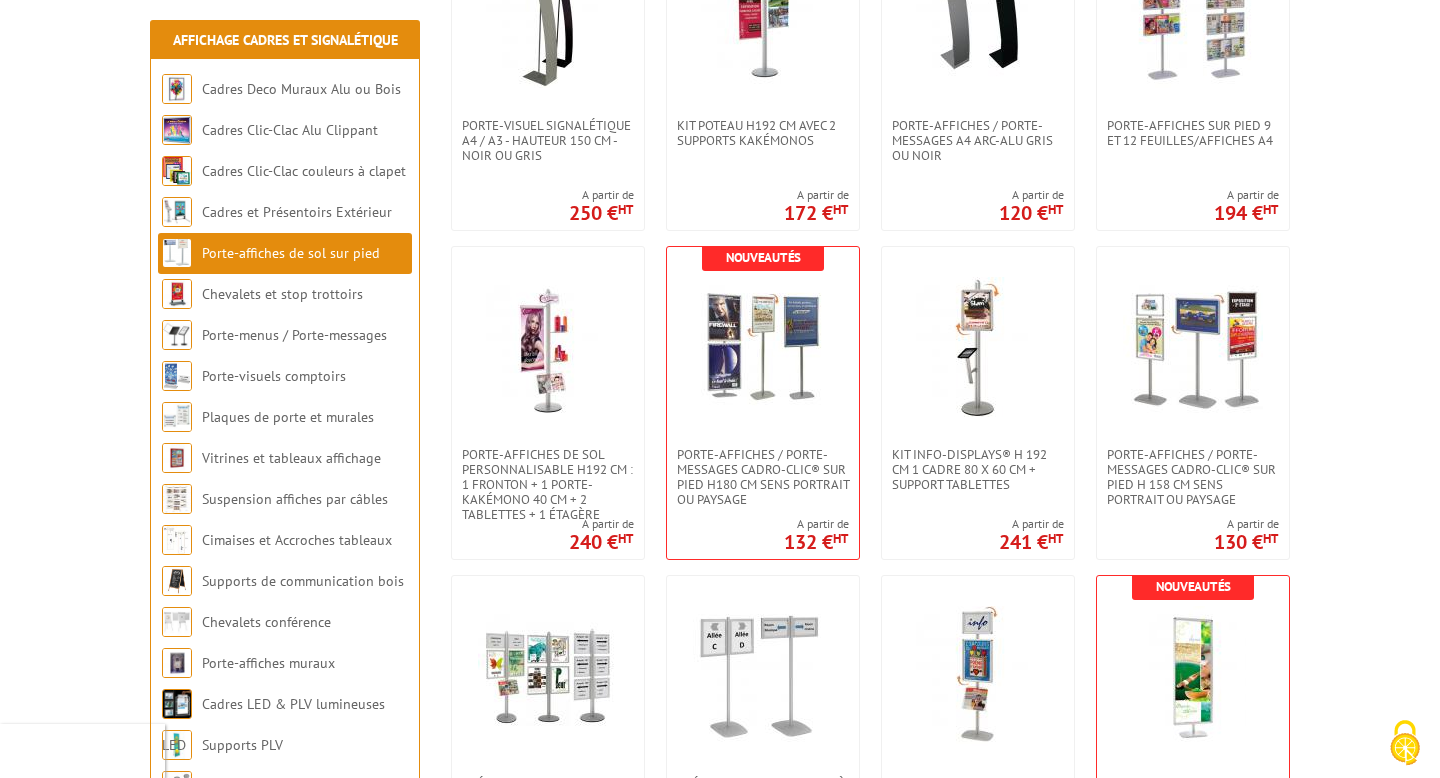 click on "Nos équipes sont à votre service du lundi au vendredi de 8h30 à 12h30 et de 13h30 à 17h30    [PHONE]
Catalogue gratuit  |
Commande rapide
Je me connecte
Nouveau client ? Inscrivez-vous
0
Mon panier
0,00
€ HT" at bounding box center (720, 7) 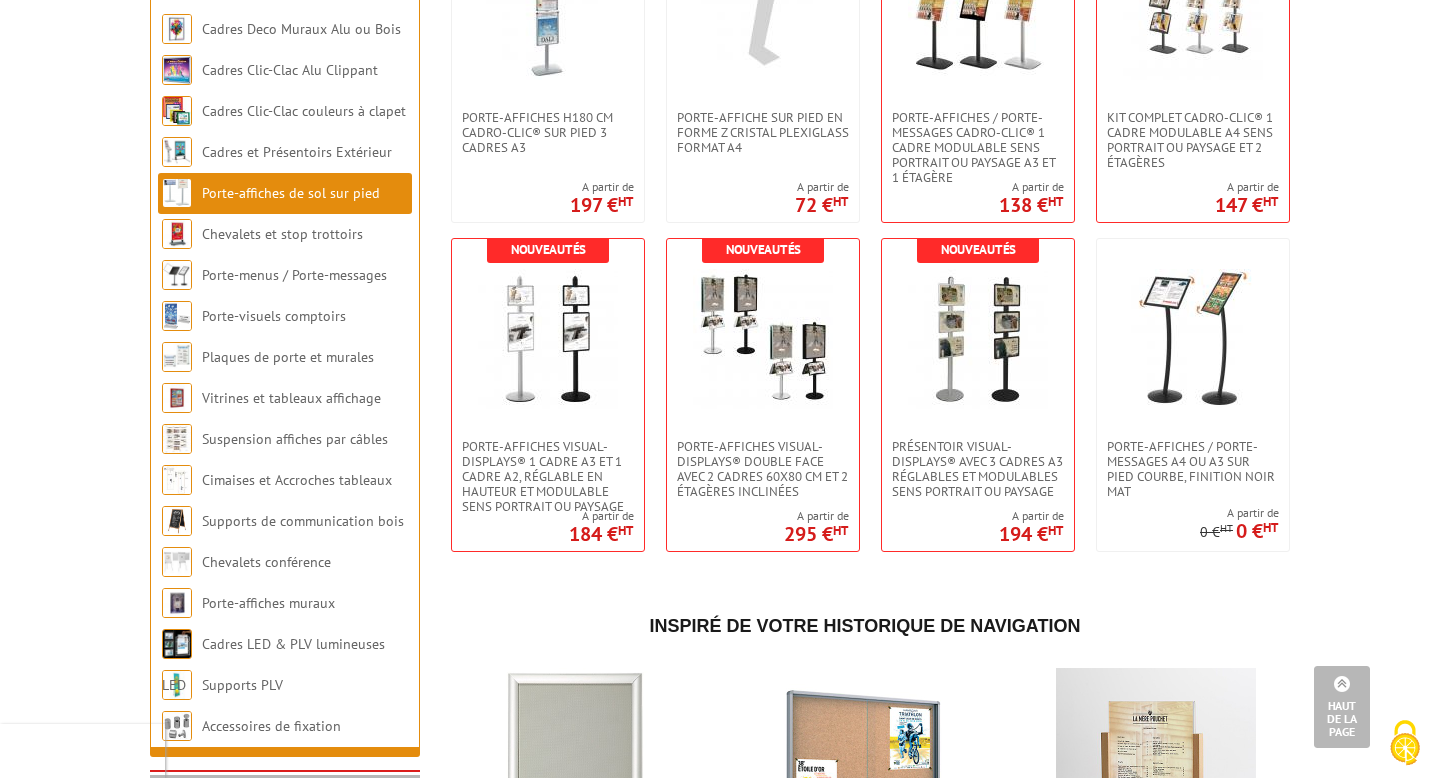 scroll, scrollTop: 3840, scrollLeft: 0, axis: vertical 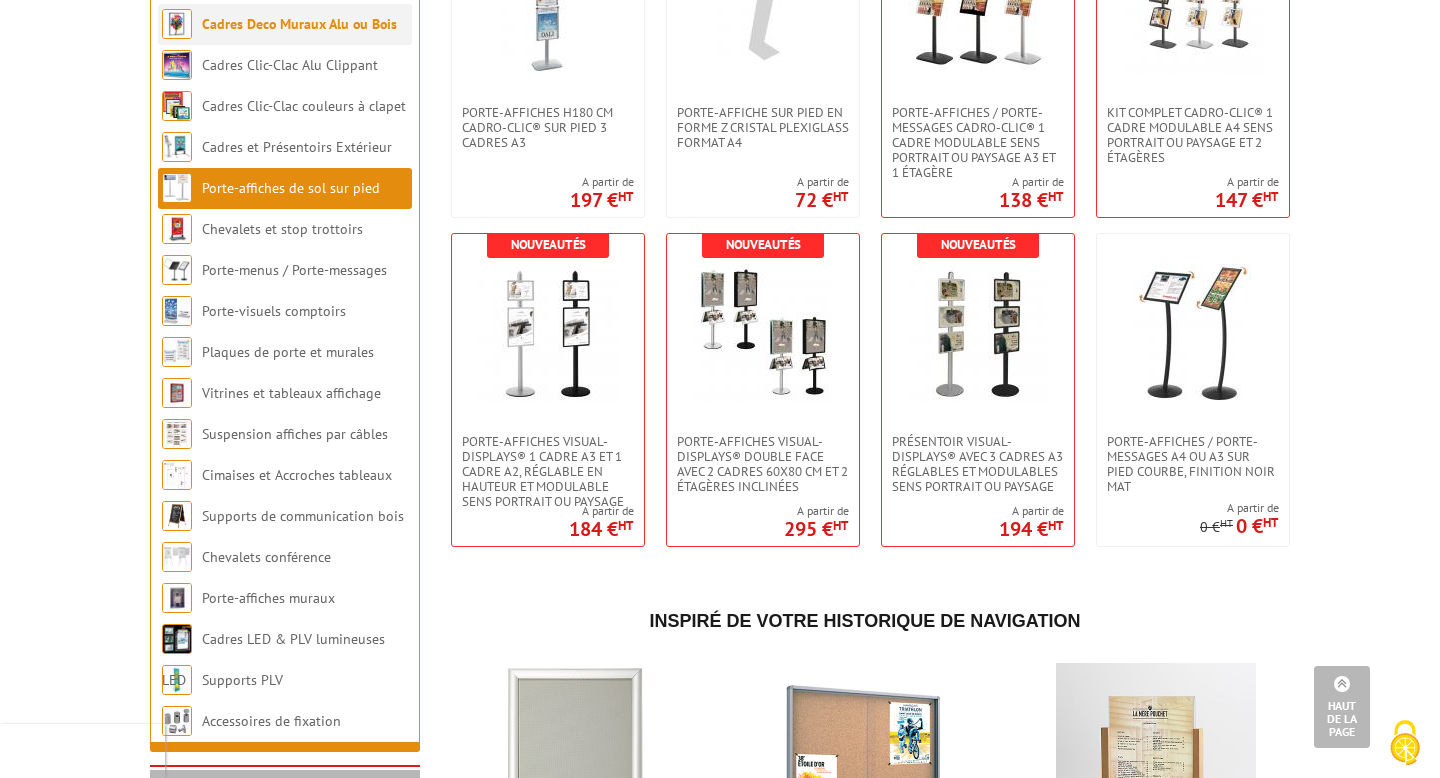 click on "Cadres Deco Muraux Alu ou Bois" at bounding box center [299, 24] 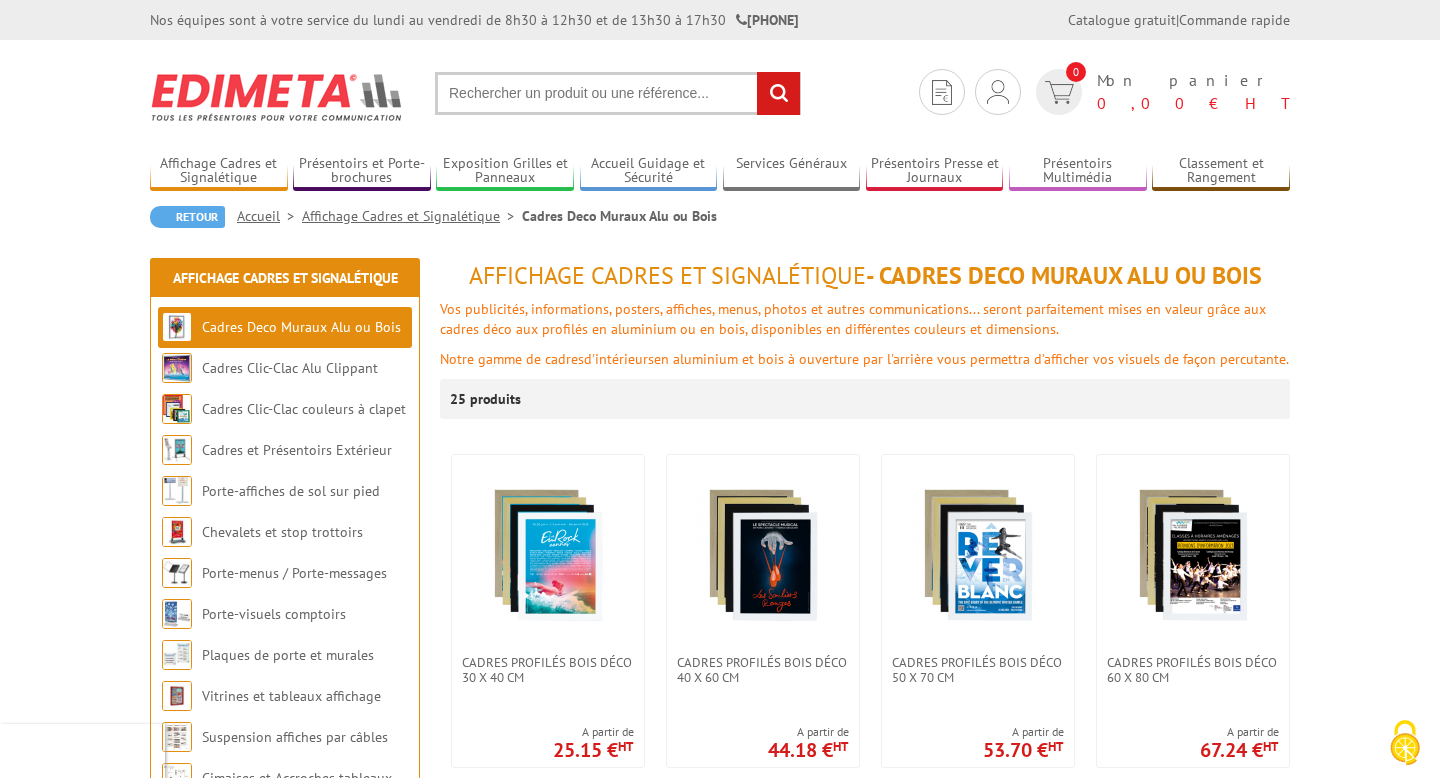 scroll, scrollTop: 0, scrollLeft: 0, axis: both 